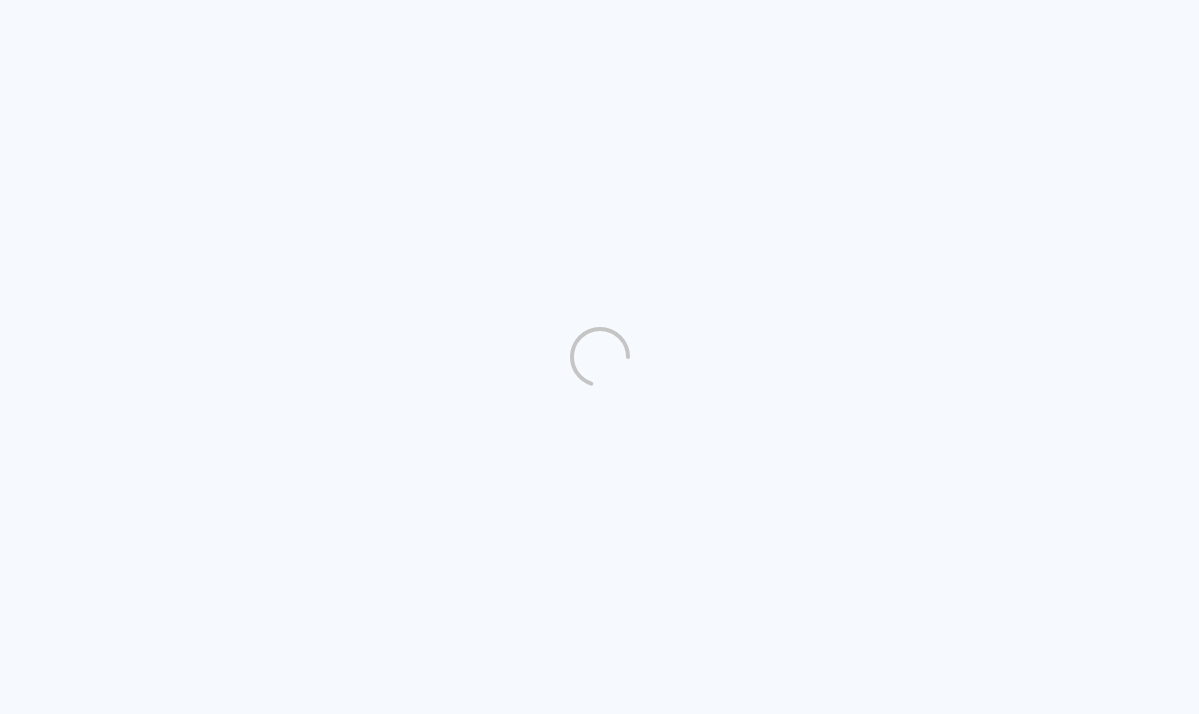 scroll, scrollTop: 0, scrollLeft: 0, axis: both 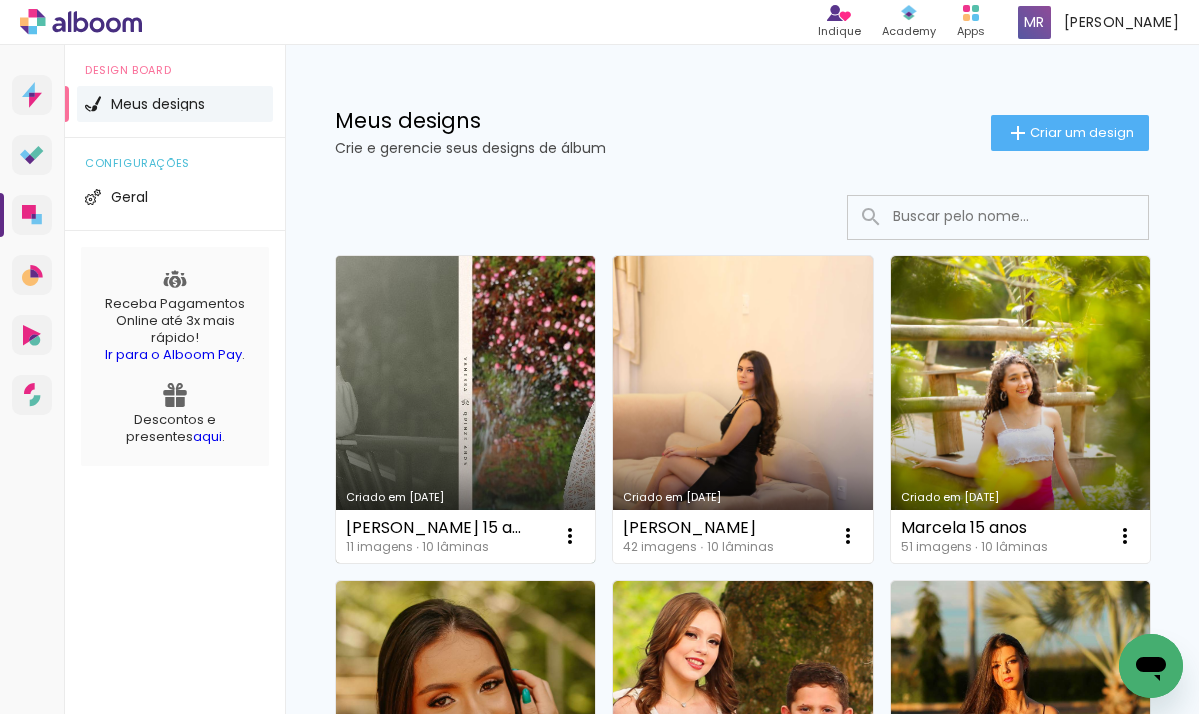 click on "Criado em [DATE]" at bounding box center [465, 409] 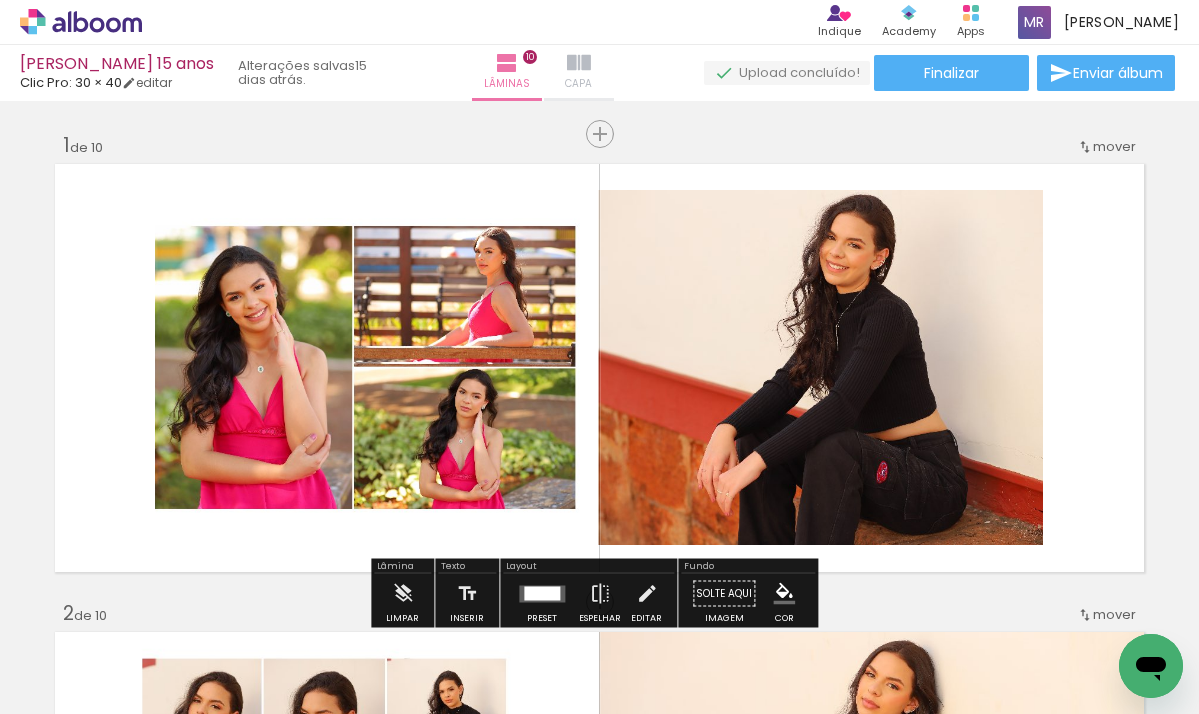 click at bounding box center [579, 63] 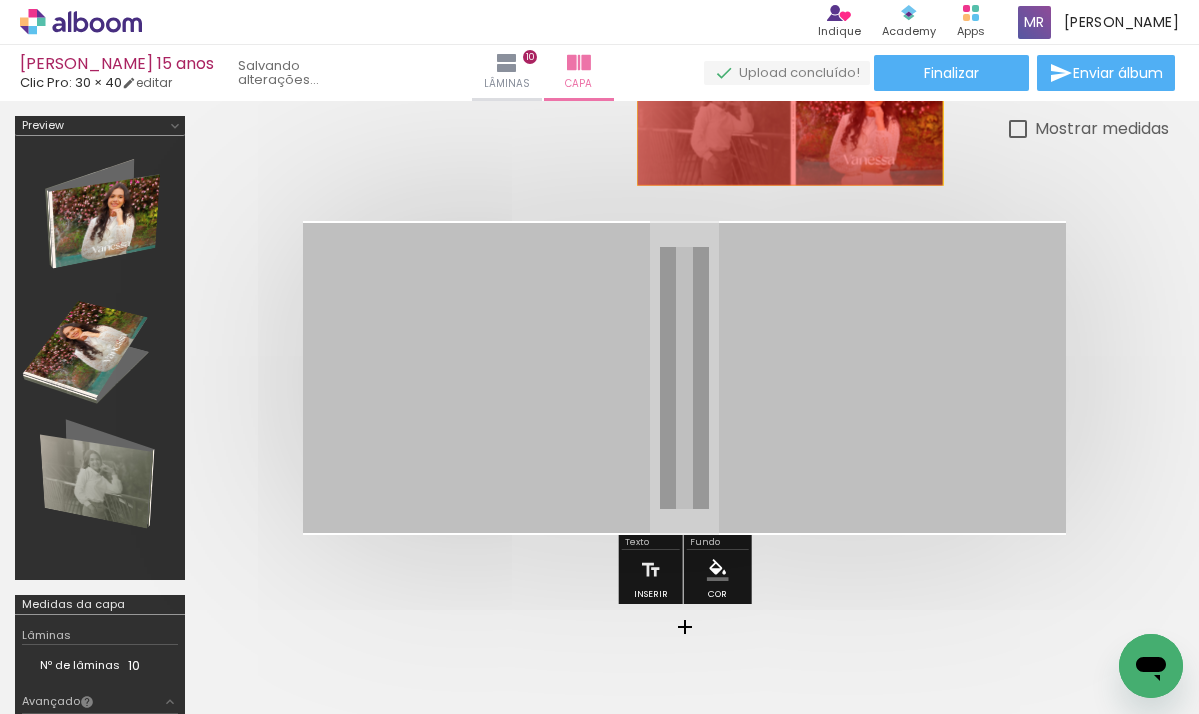 drag, startPoint x: 809, startPoint y: 371, endPoint x: 782, endPoint y: 113, distance: 259.40894 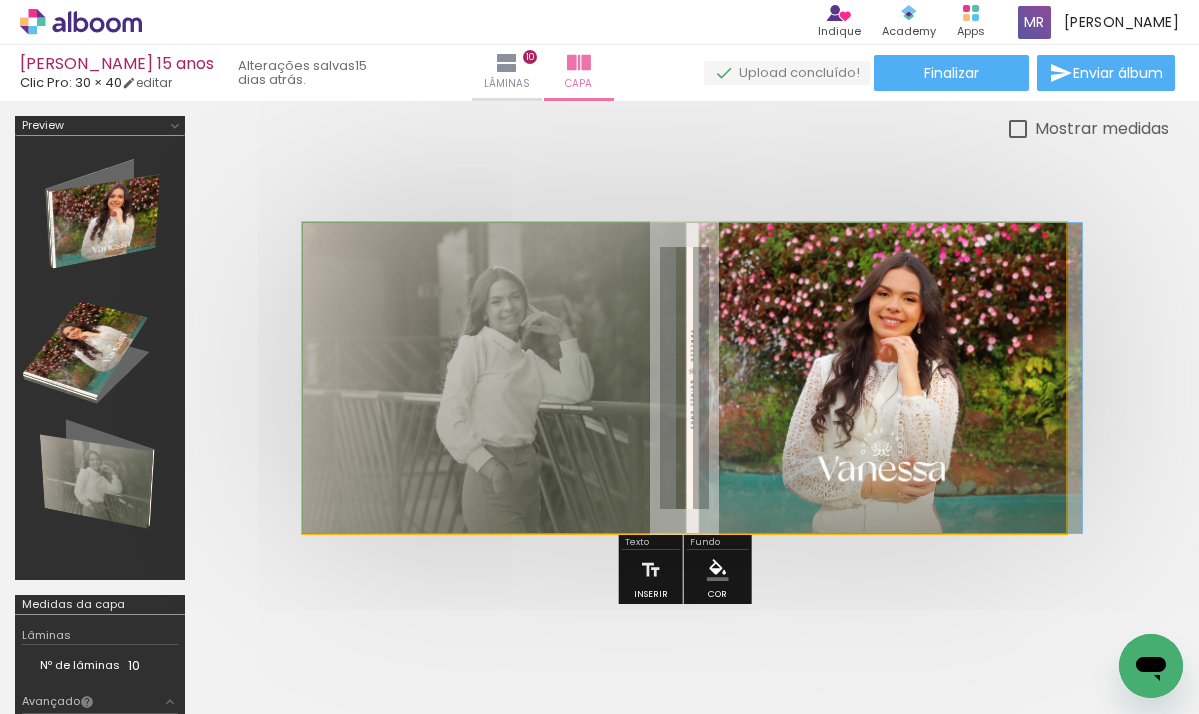 drag, startPoint x: 814, startPoint y: 337, endPoint x: 1062, endPoint y: 446, distance: 270.89667 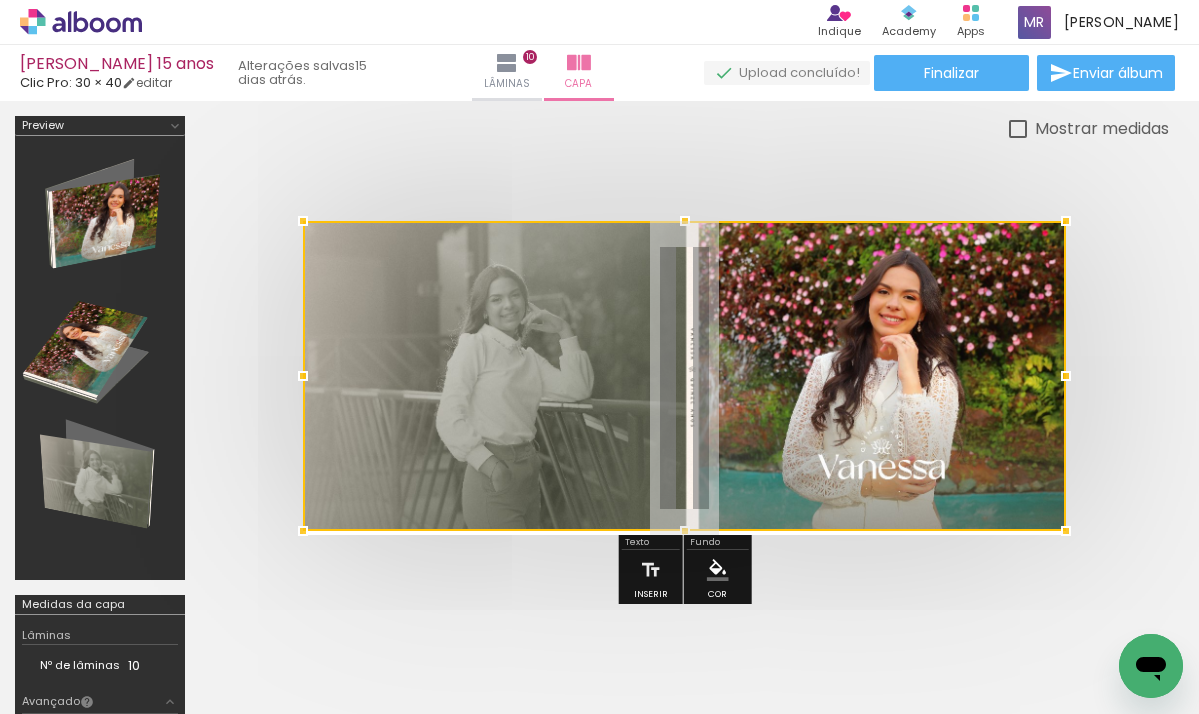 drag, startPoint x: 866, startPoint y: 372, endPoint x: 550, endPoint y: 105, distance: 413.69675 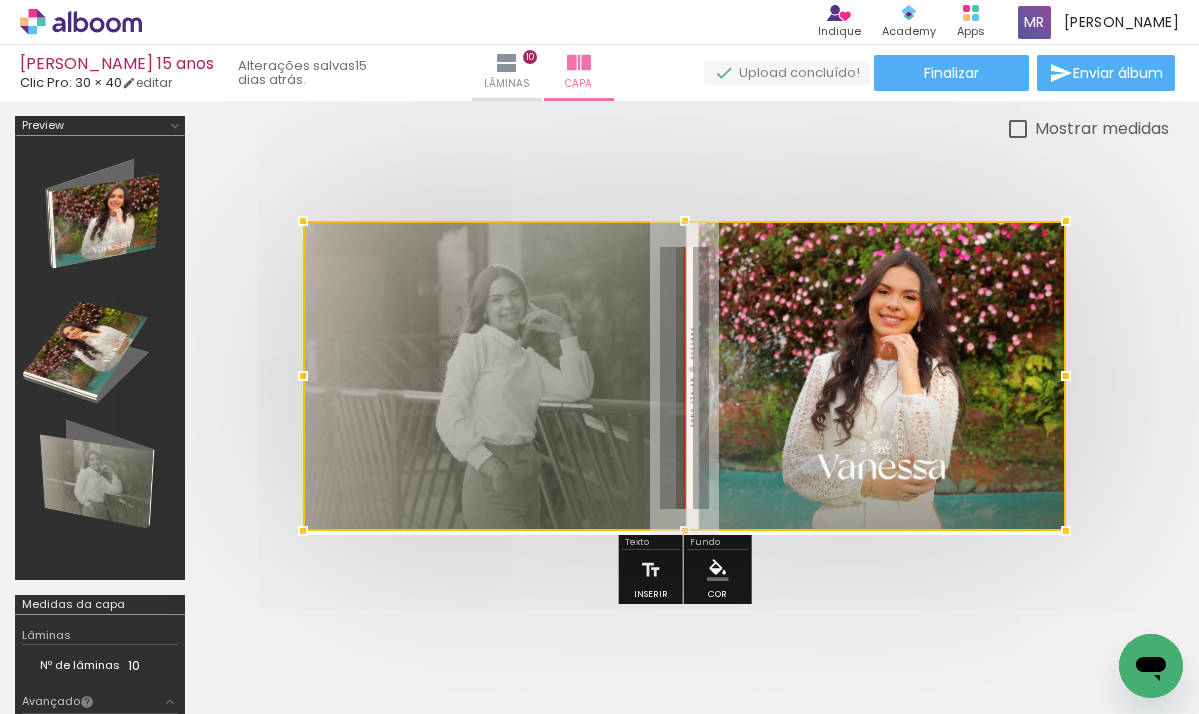 drag, startPoint x: 479, startPoint y: 481, endPoint x: 523, endPoint y: 211, distance: 273.5617 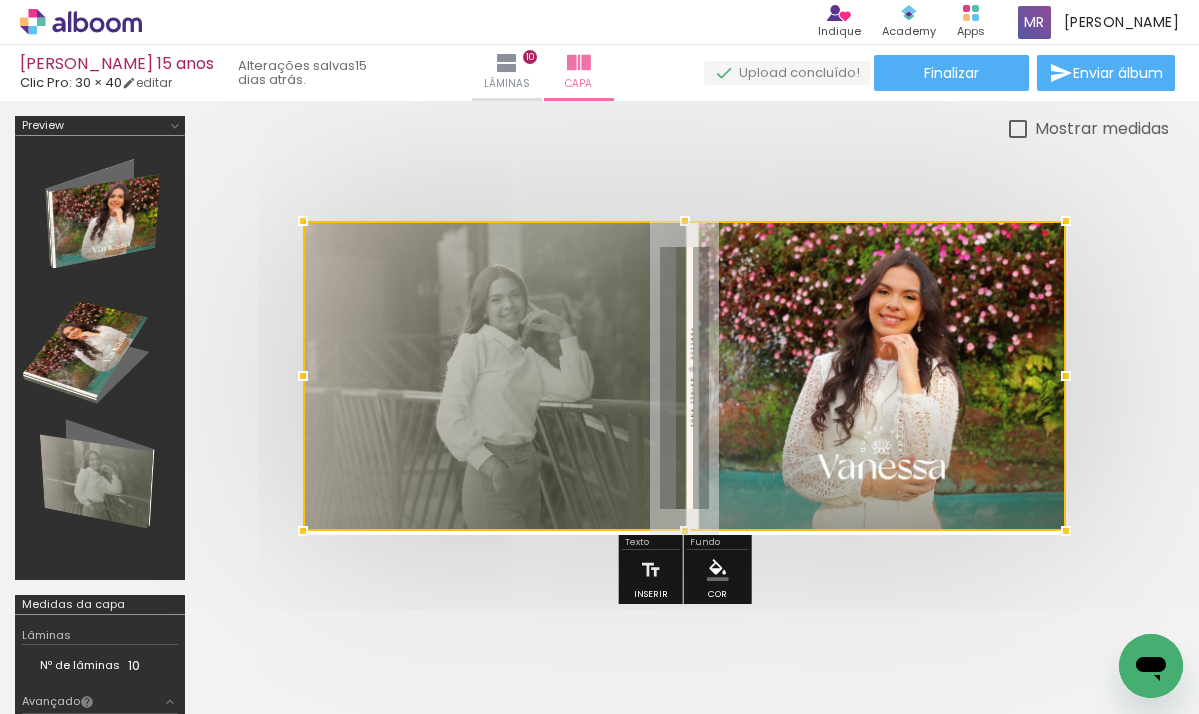 drag, startPoint x: 896, startPoint y: 385, endPoint x: 162, endPoint y: 199, distance: 757.20013 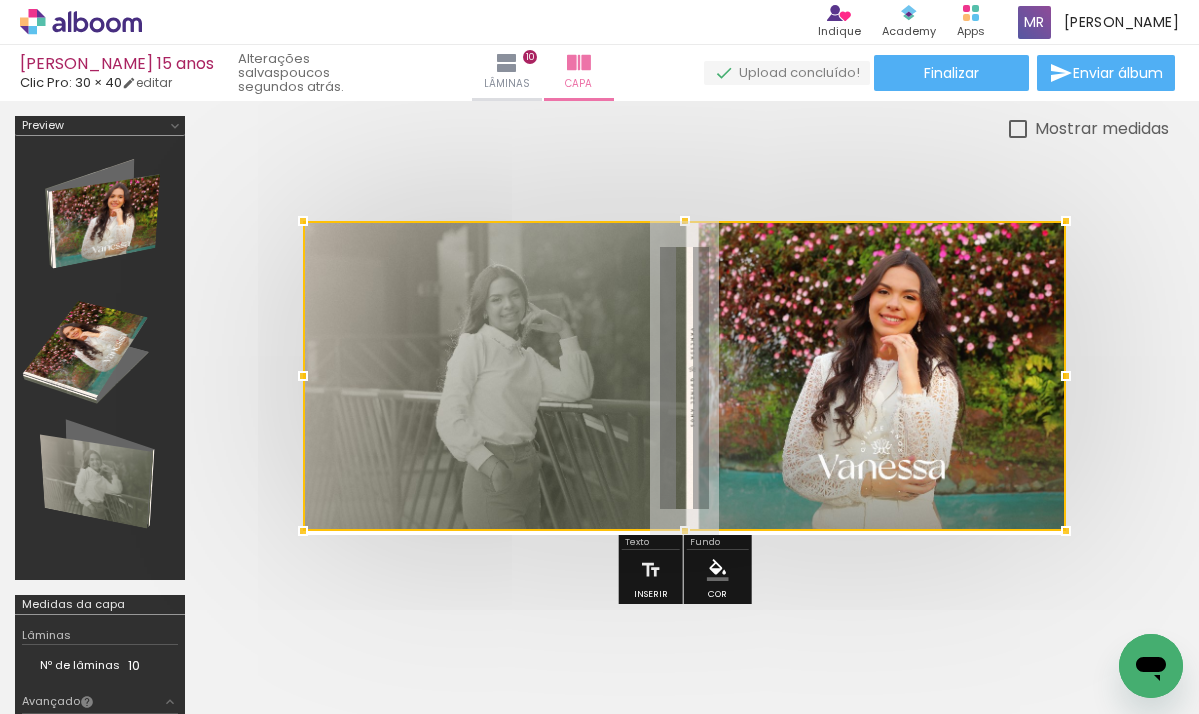 scroll, scrollTop: 0, scrollLeft: 0, axis: both 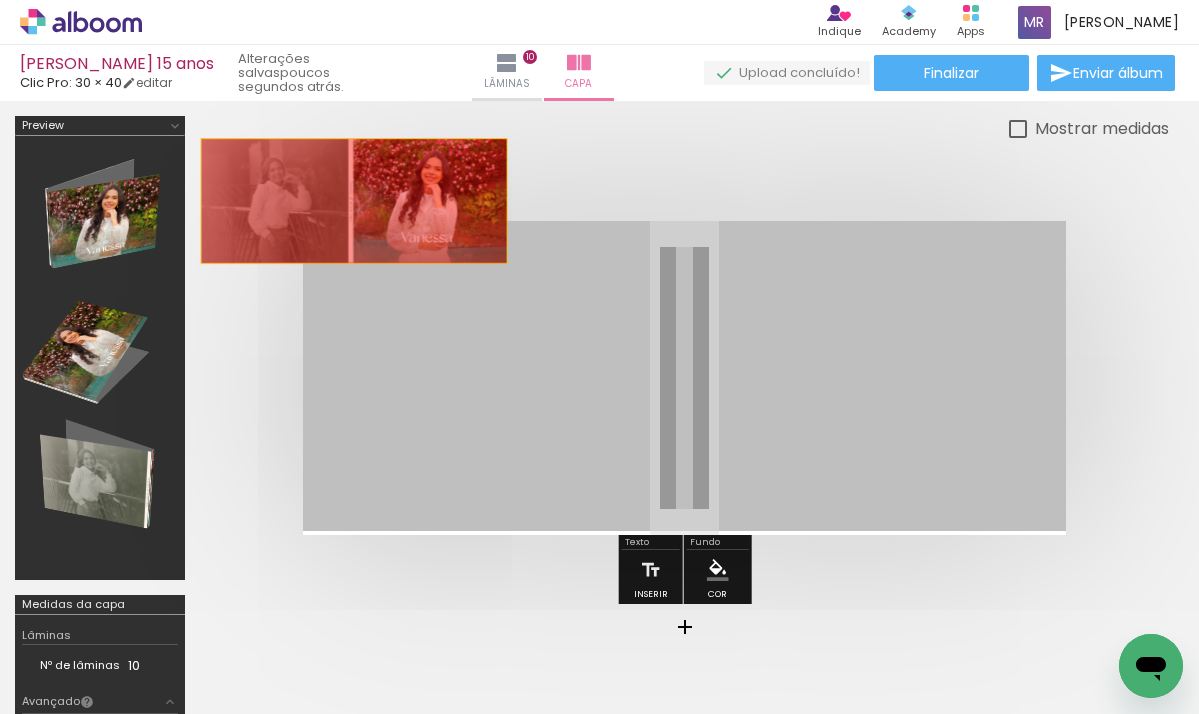 drag, startPoint x: 524, startPoint y: 413, endPoint x: 353, endPoint y: 198, distance: 274.71075 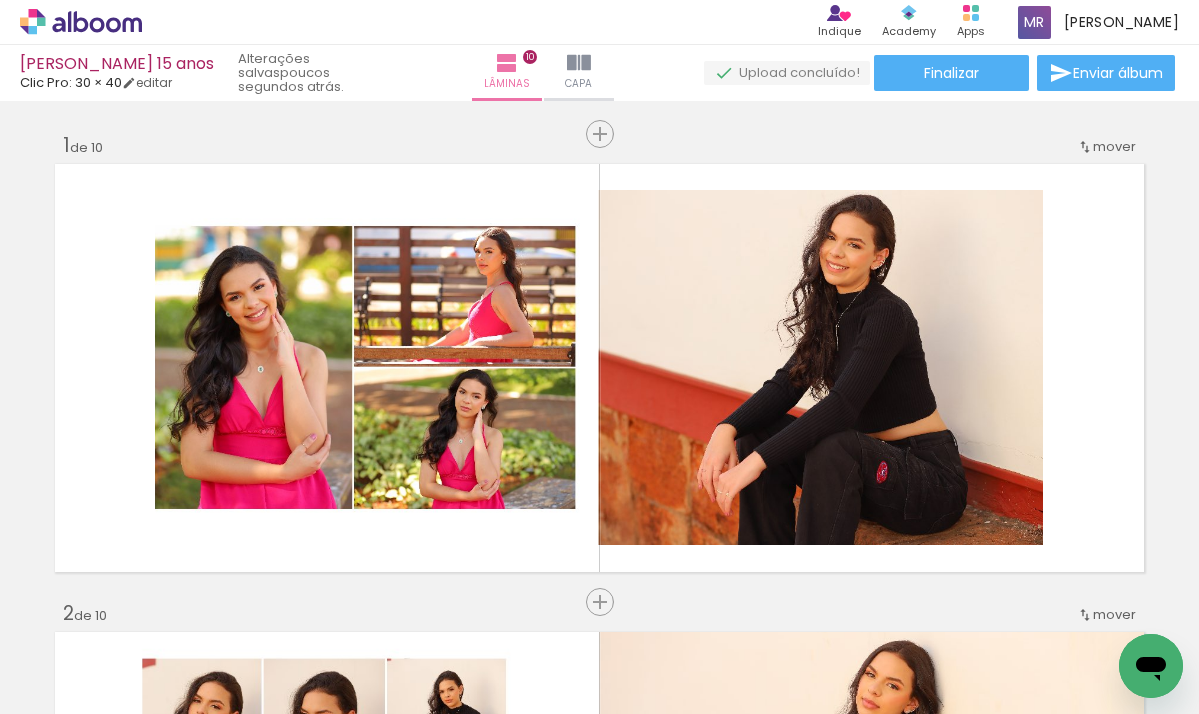 scroll, scrollTop: 0, scrollLeft: 0, axis: both 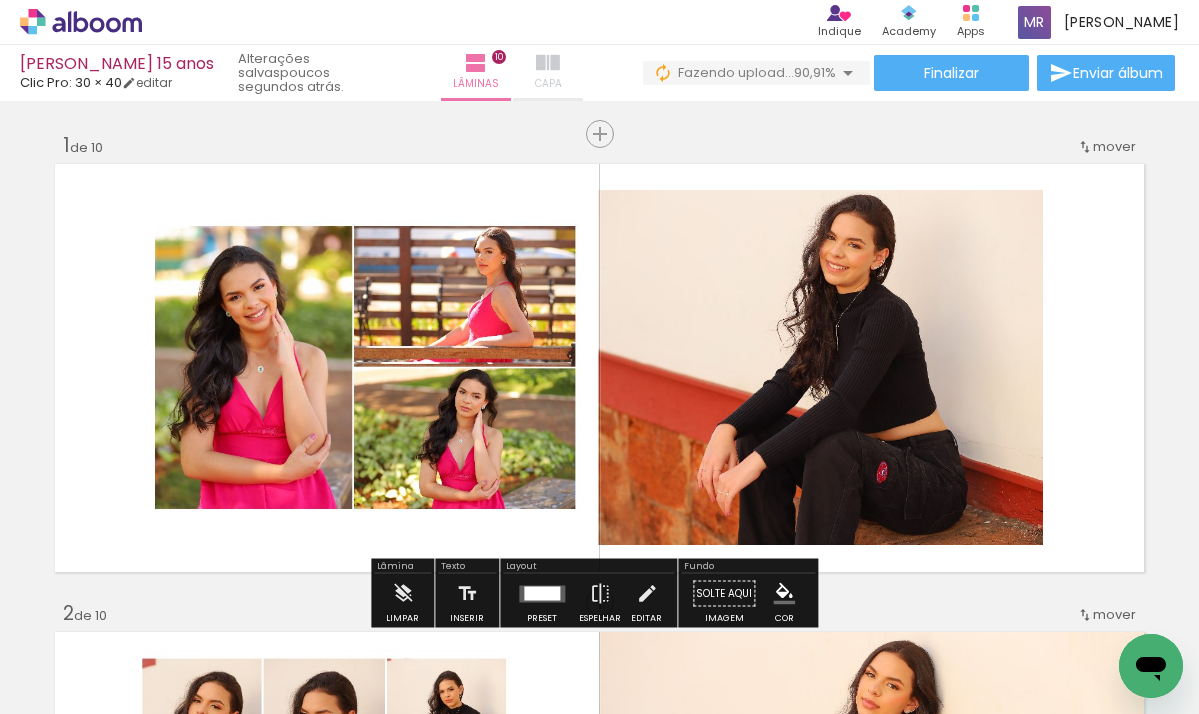 click at bounding box center (548, 63) 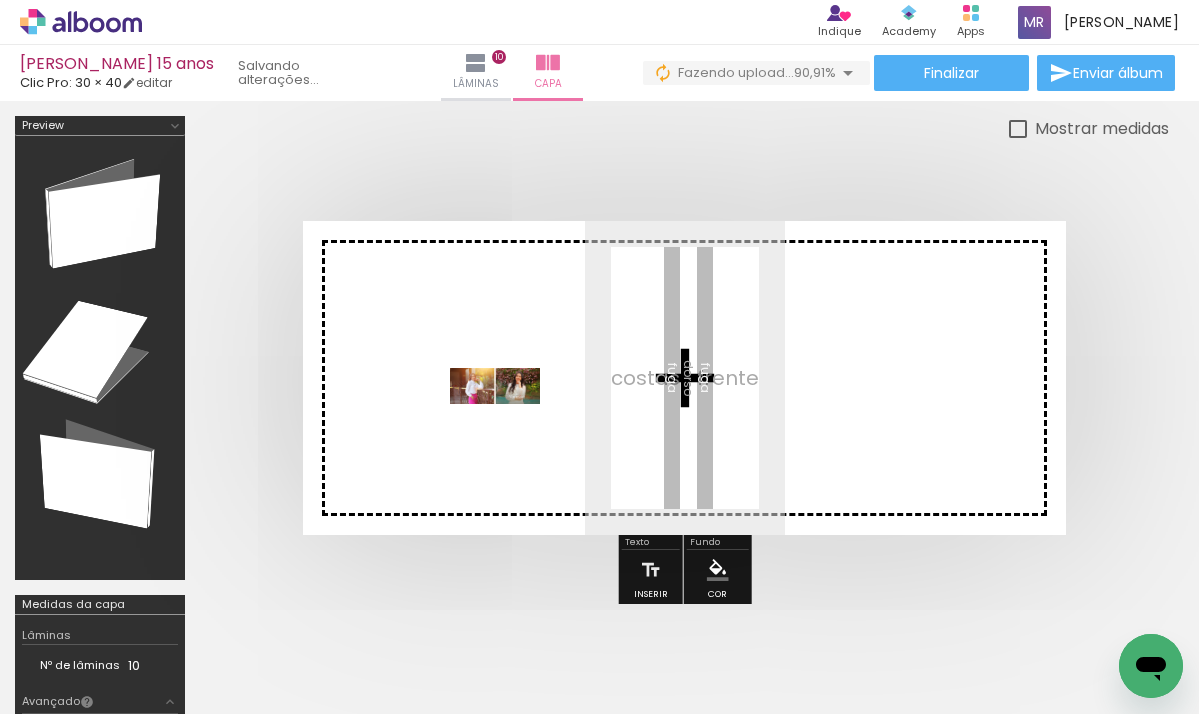 drag, startPoint x: 185, startPoint y: 654, endPoint x: 519, endPoint y: 422, distance: 406.6694 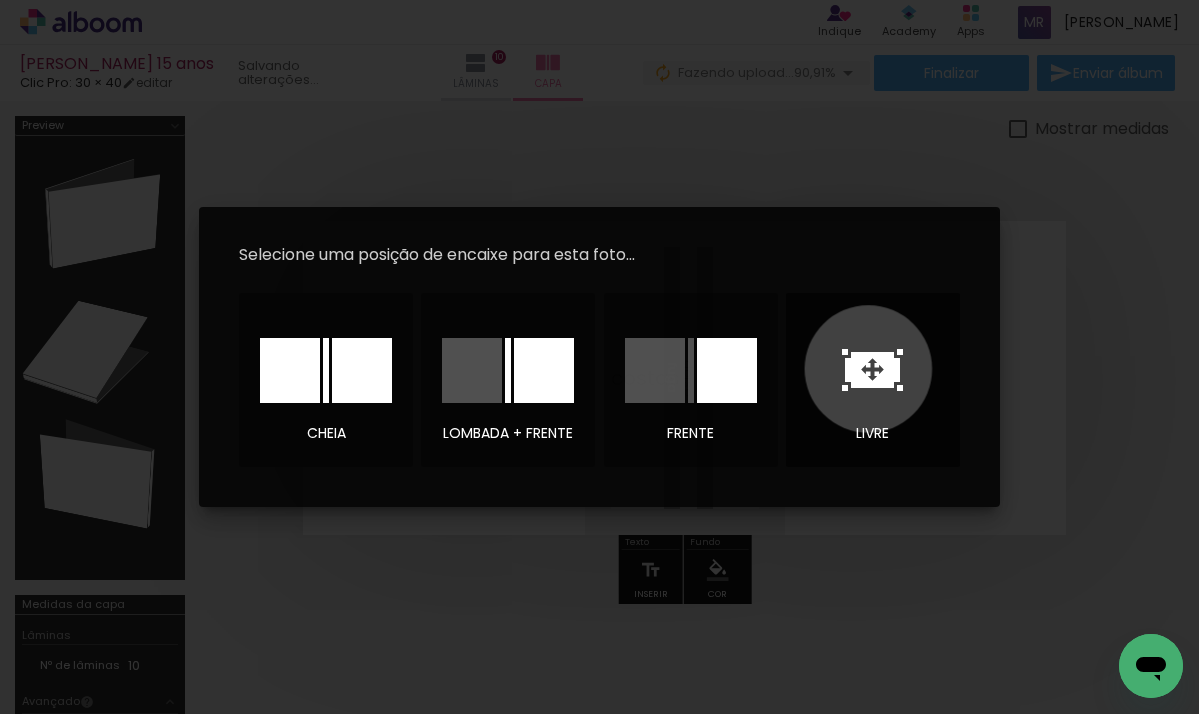 click 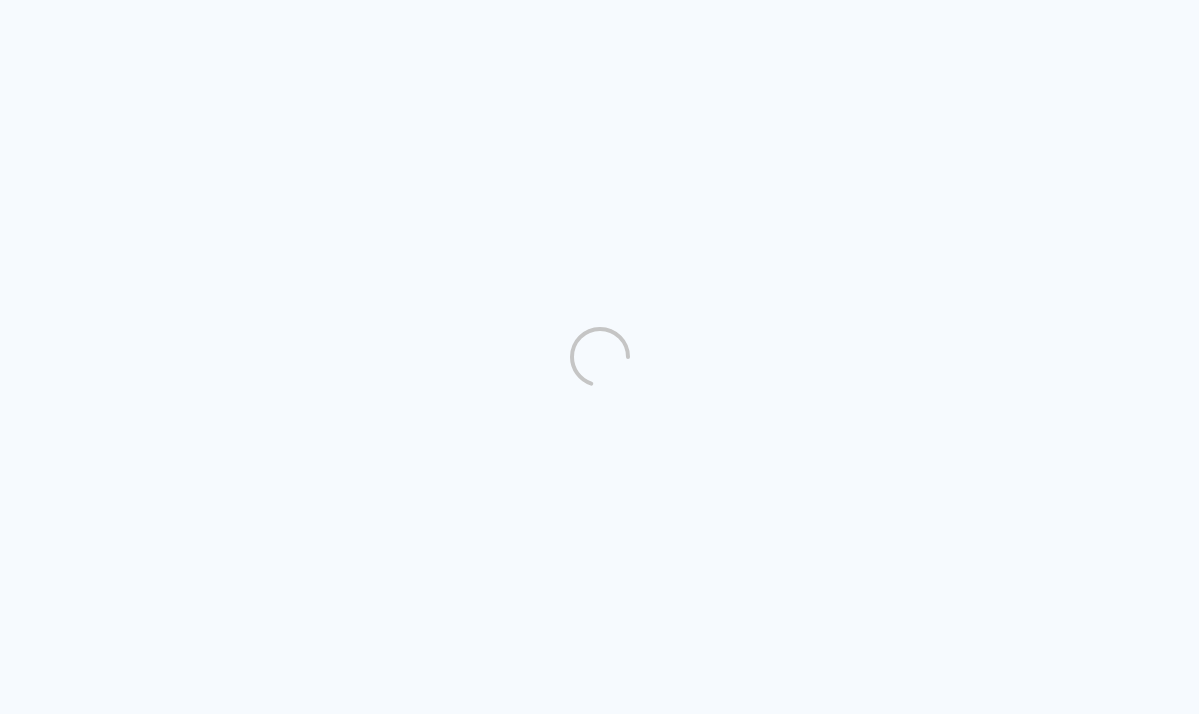 scroll, scrollTop: 0, scrollLeft: 0, axis: both 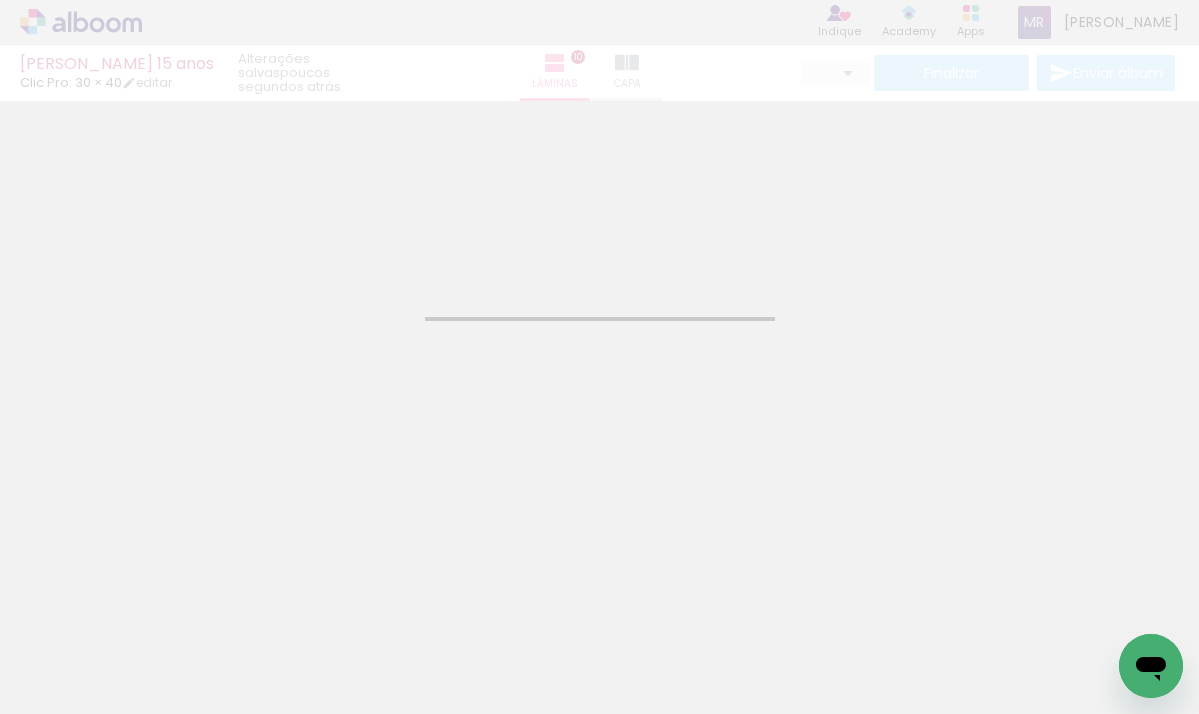 click on "Confirmar Cancelar" at bounding box center (599, 359) 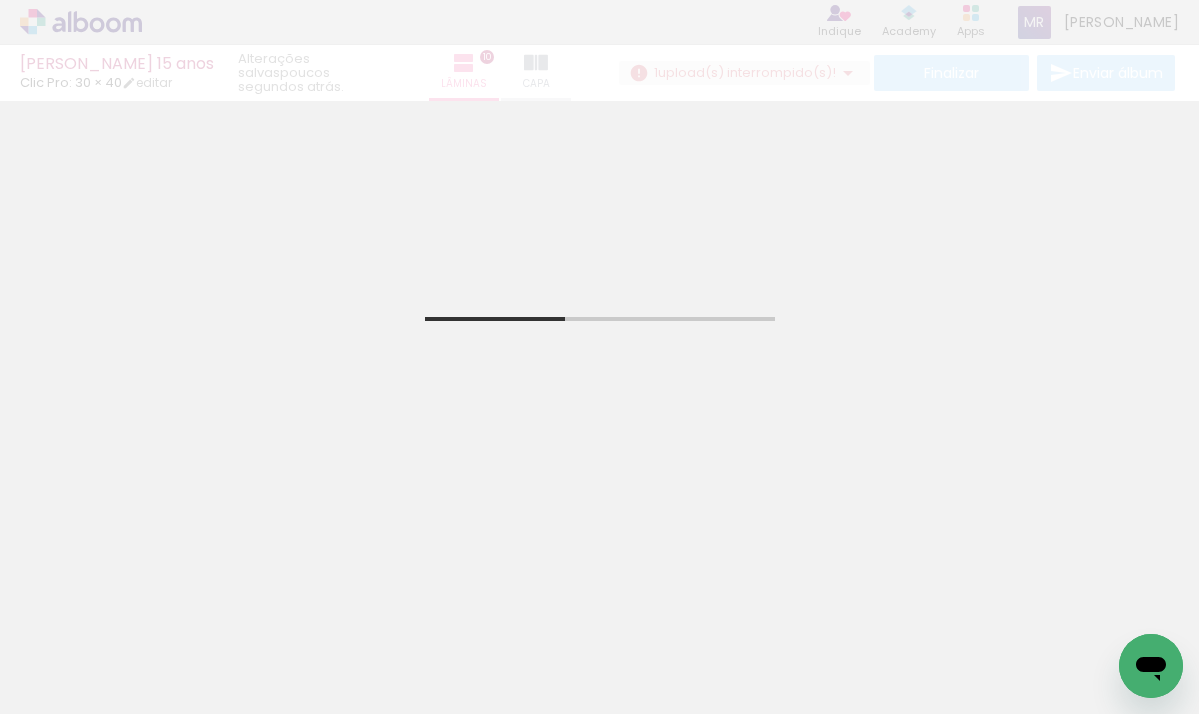 scroll, scrollTop: 0, scrollLeft: 0, axis: both 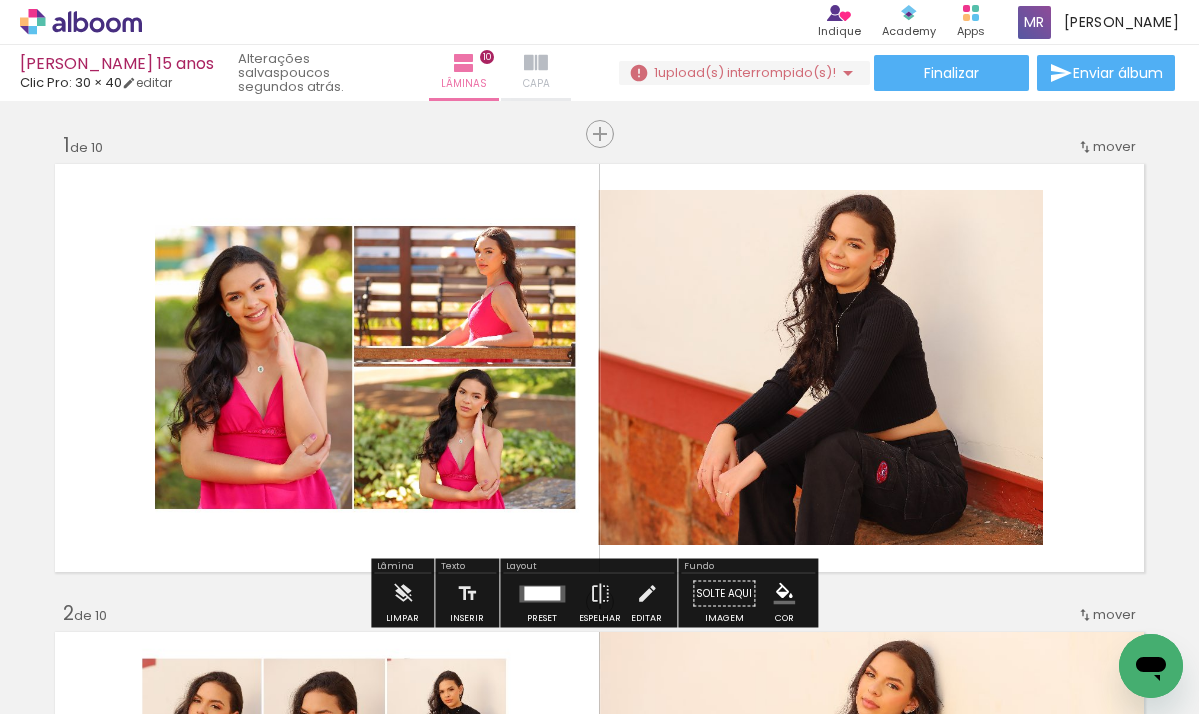 click at bounding box center (536, 63) 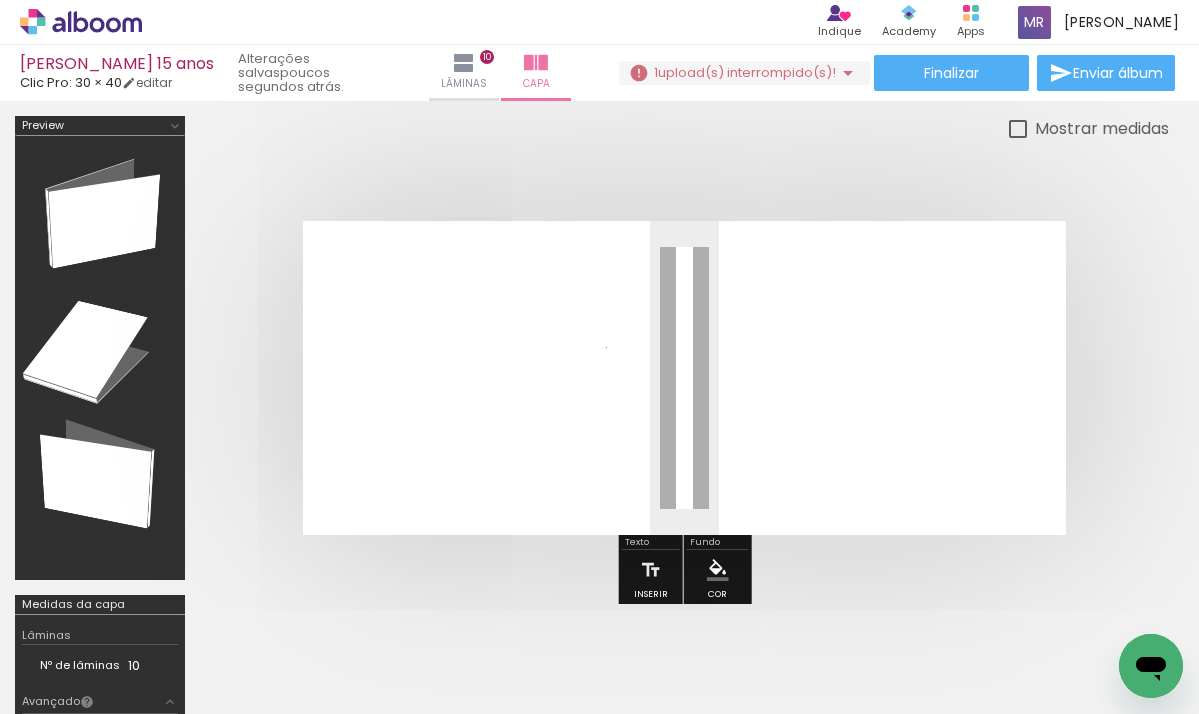 click at bounding box center [156, 606] 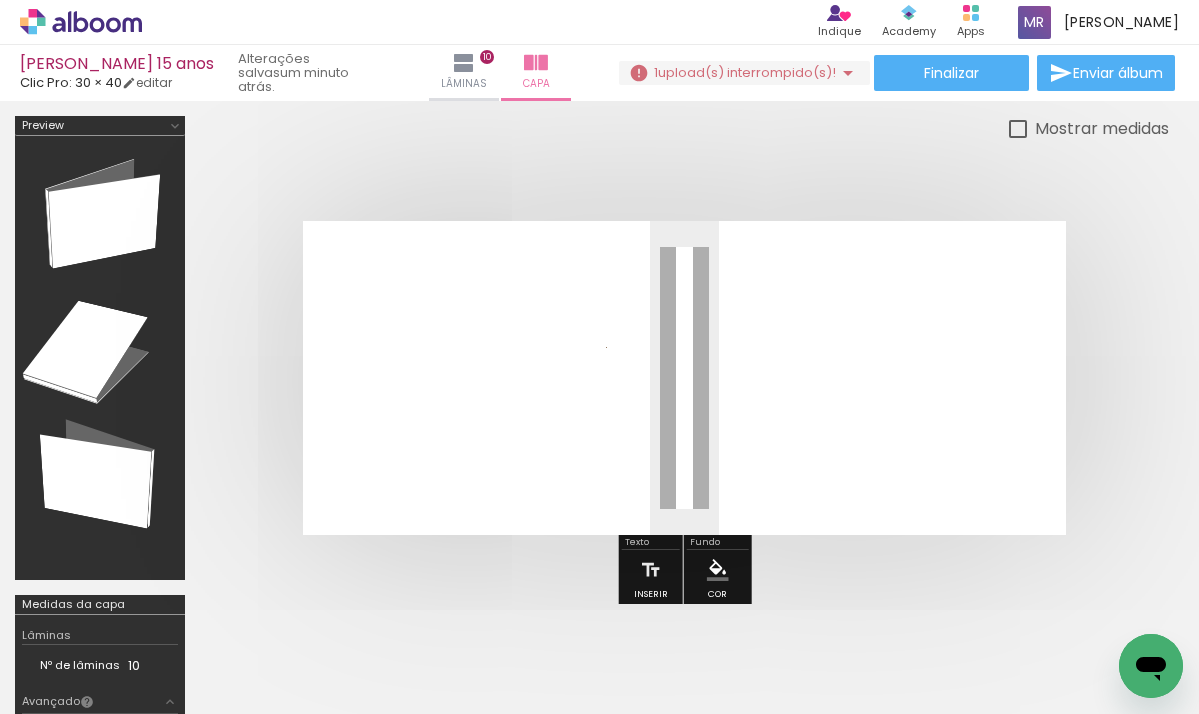 click on "Adicionar
Fotos" at bounding box center (71, 687) 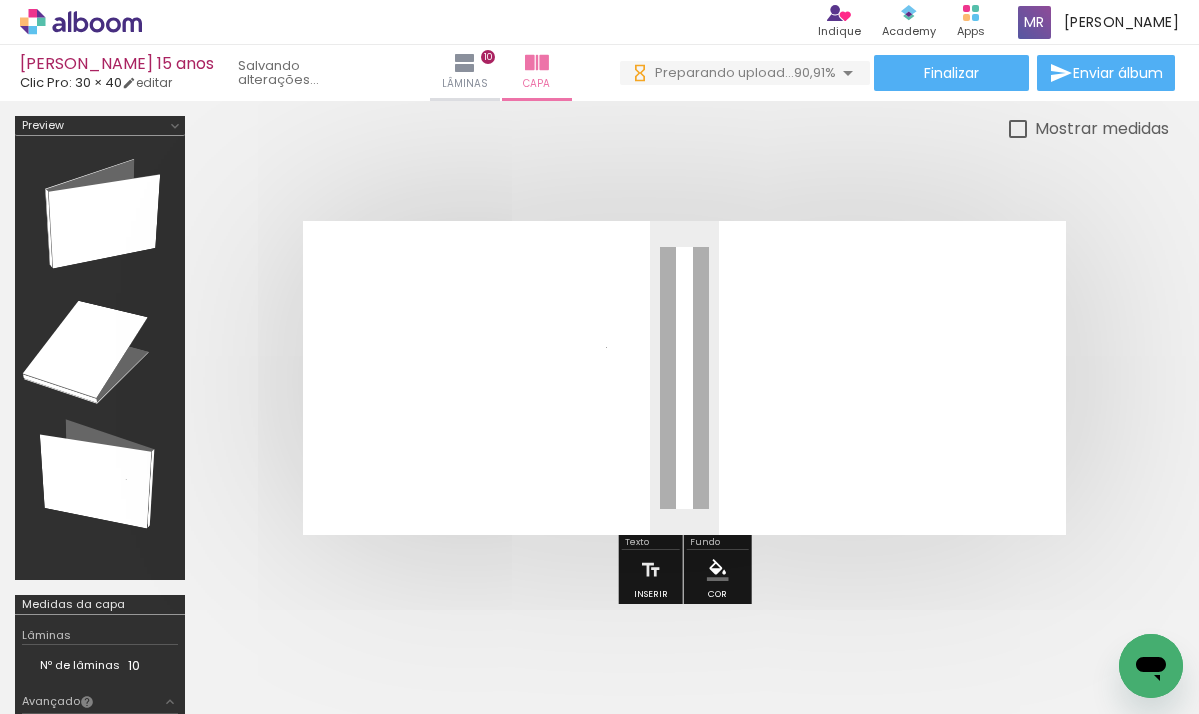 scroll, scrollTop: 0, scrollLeft: 0, axis: both 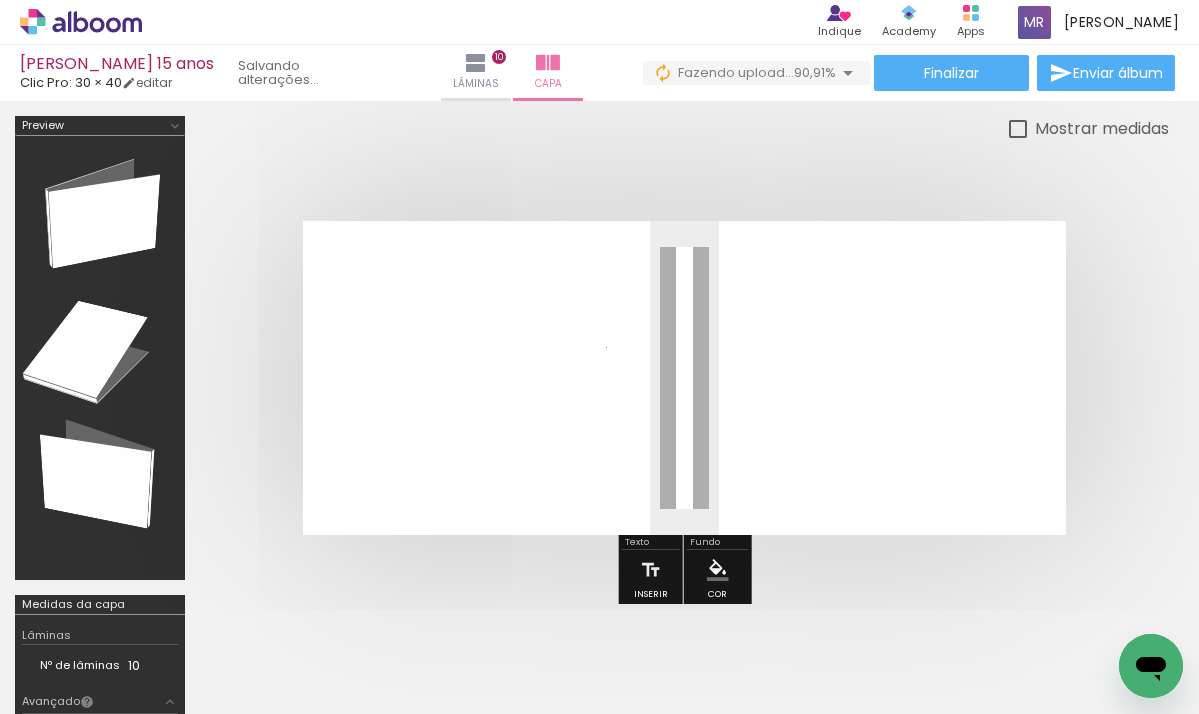 click at bounding box center [200, 646] 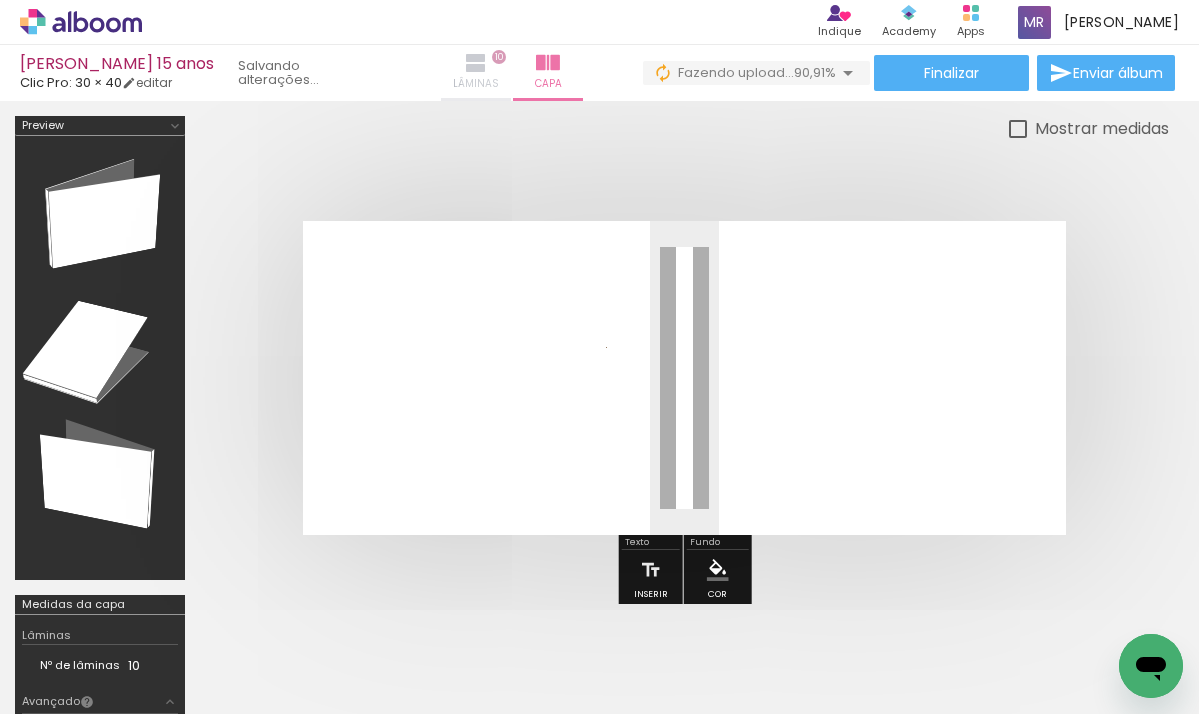 click on "Lâminas 10" at bounding box center [476, 73] 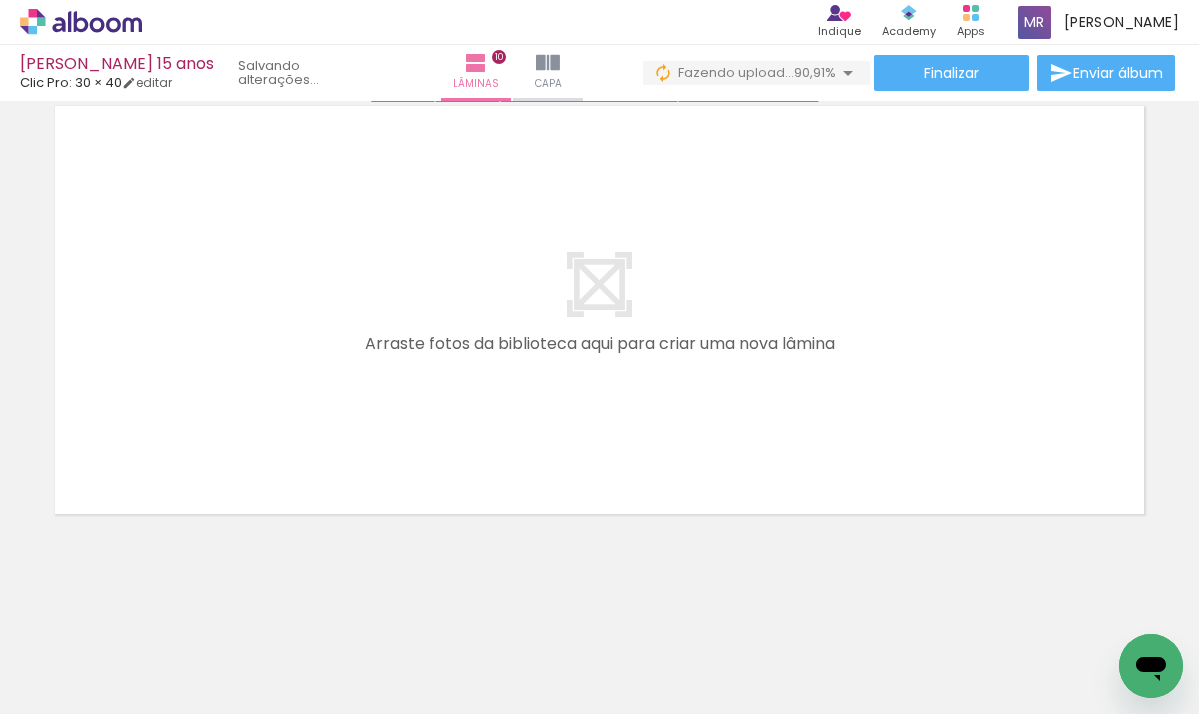 scroll, scrollTop: 4738, scrollLeft: 0, axis: vertical 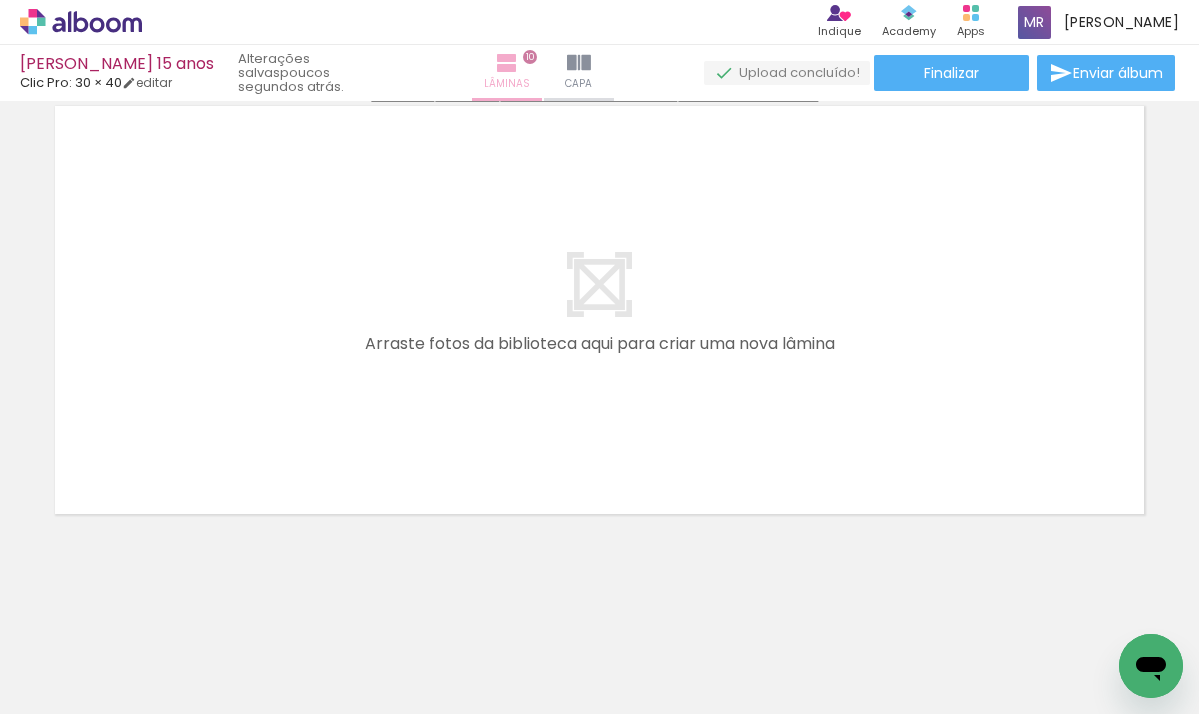 click on "Lâminas 10" at bounding box center [507, 73] 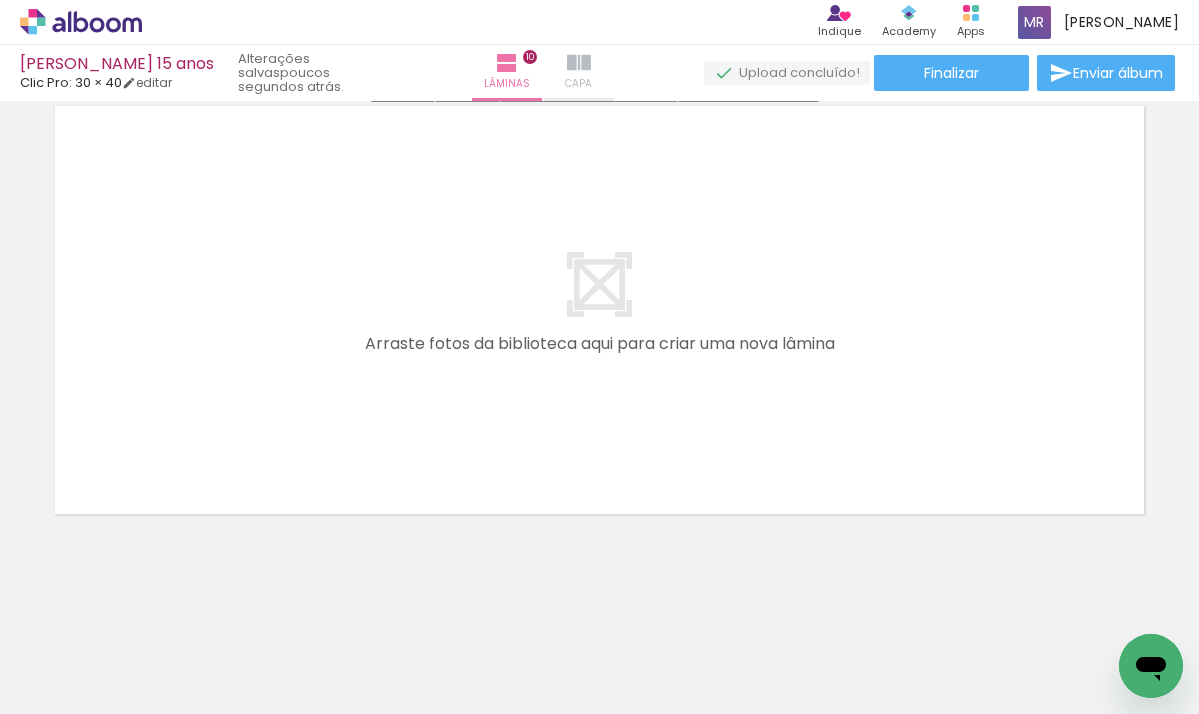 click on "Capa" at bounding box center [579, 73] 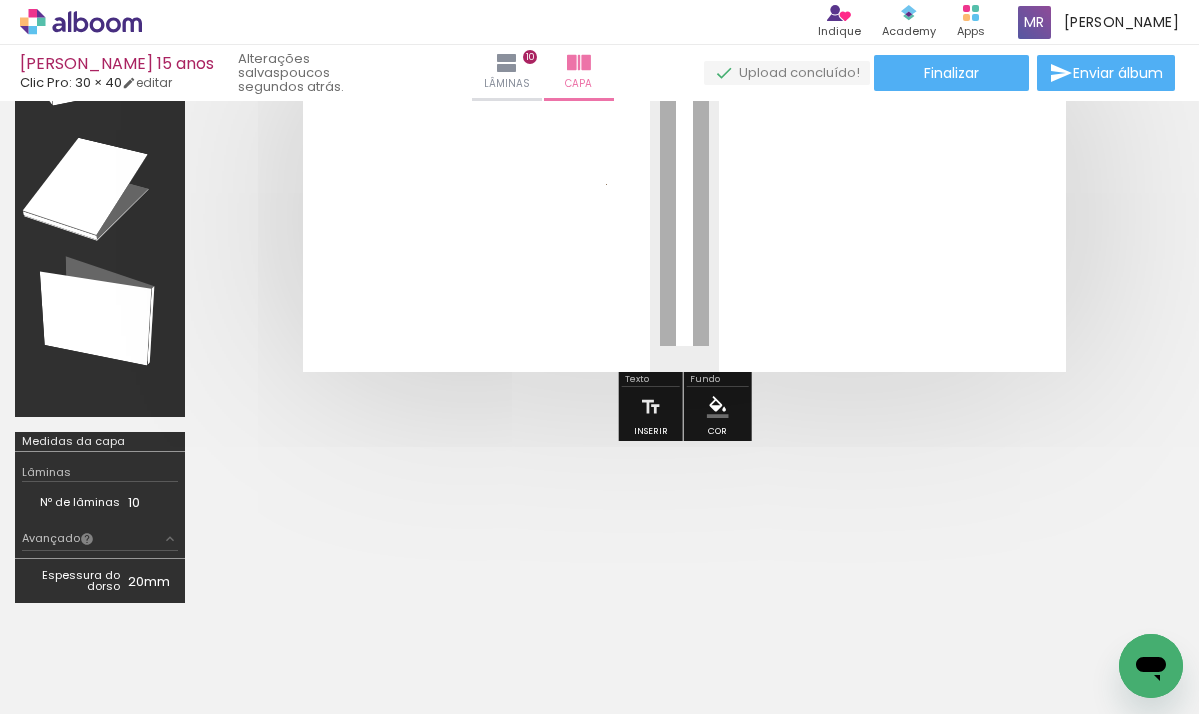 scroll, scrollTop: 145, scrollLeft: 0, axis: vertical 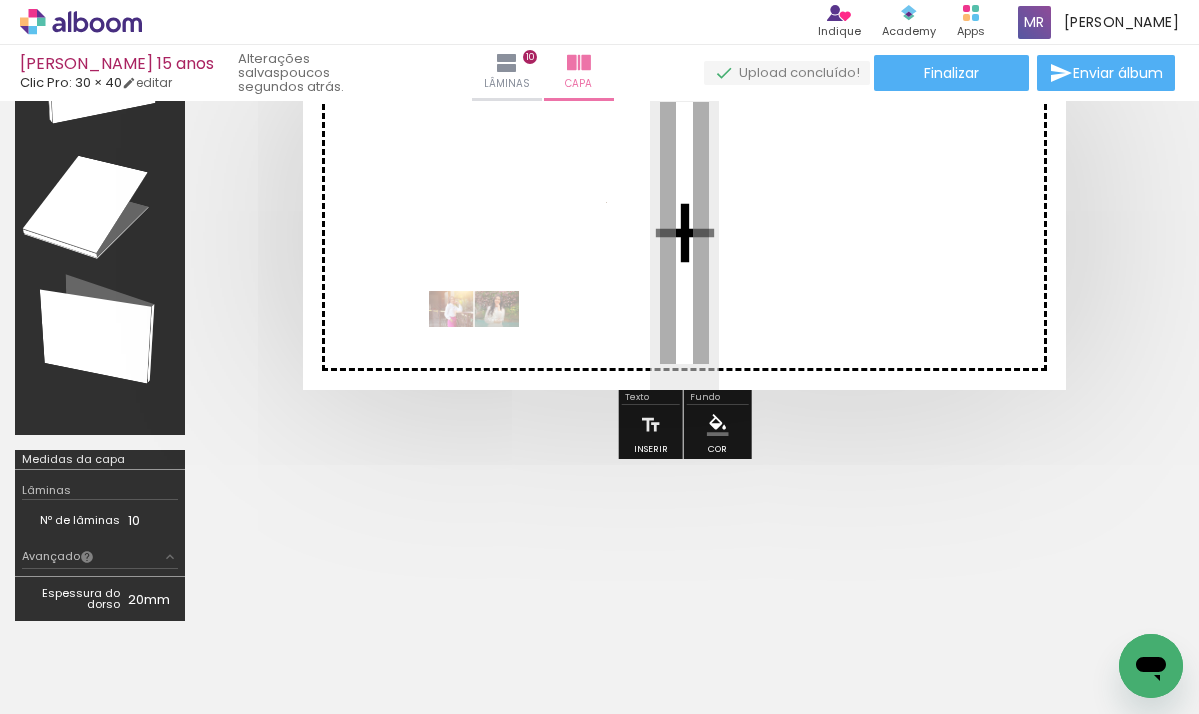 drag, startPoint x: 212, startPoint y: 662, endPoint x: 489, endPoint y: 351, distance: 416.4733 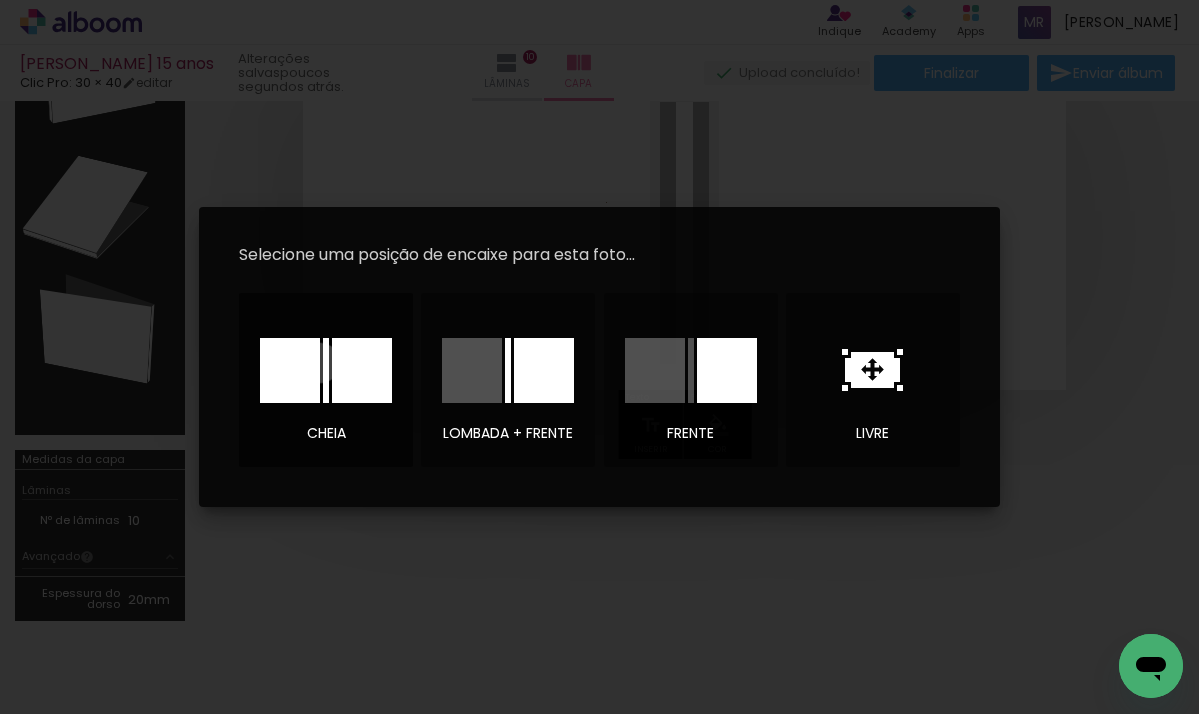 click at bounding box center [290, 370] 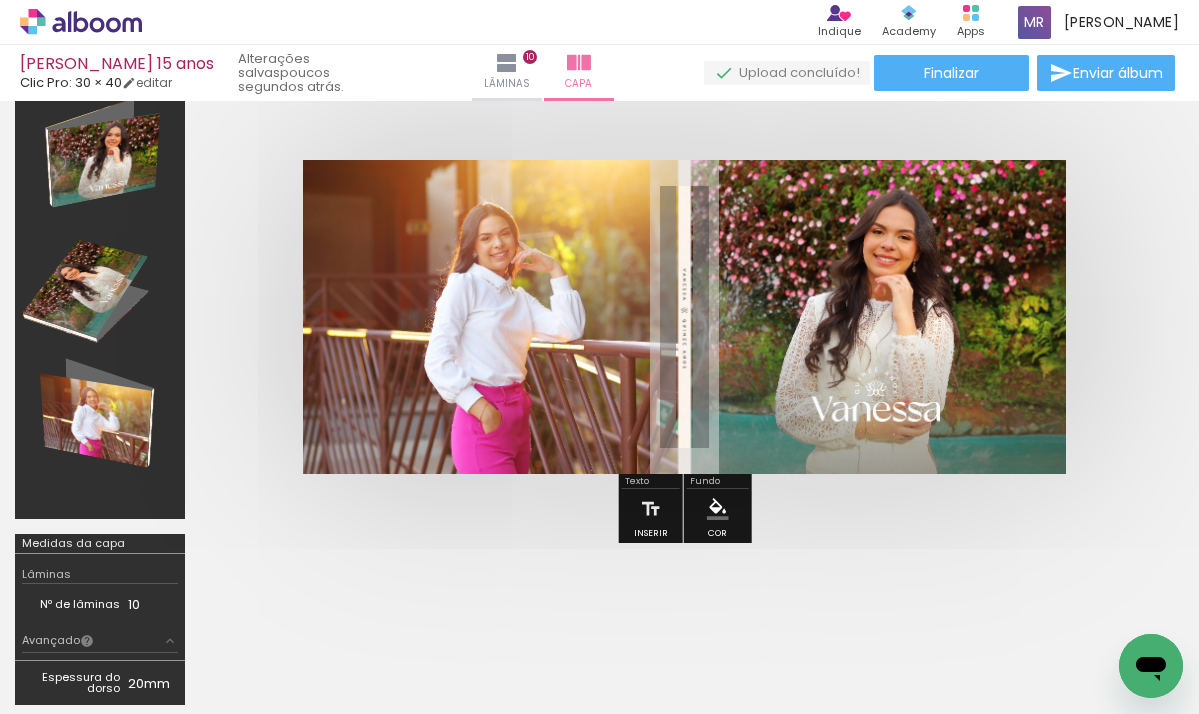scroll, scrollTop: 25, scrollLeft: 0, axis: vertical 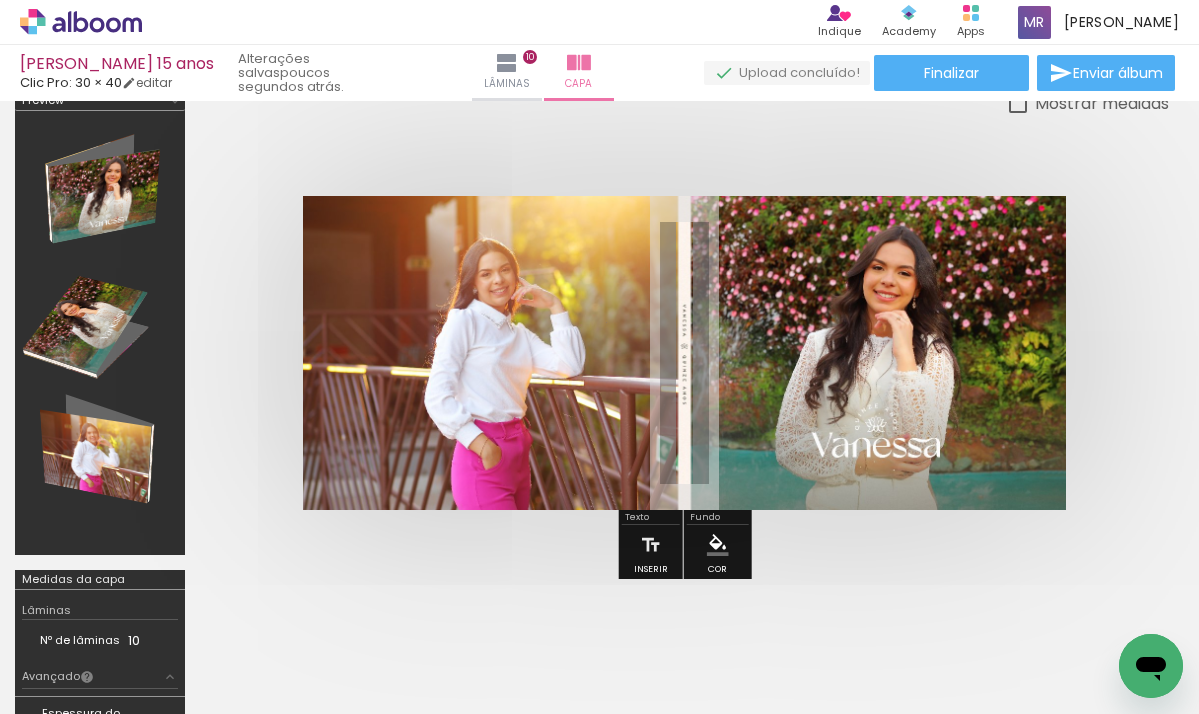 click at bounding box center [684, 353] 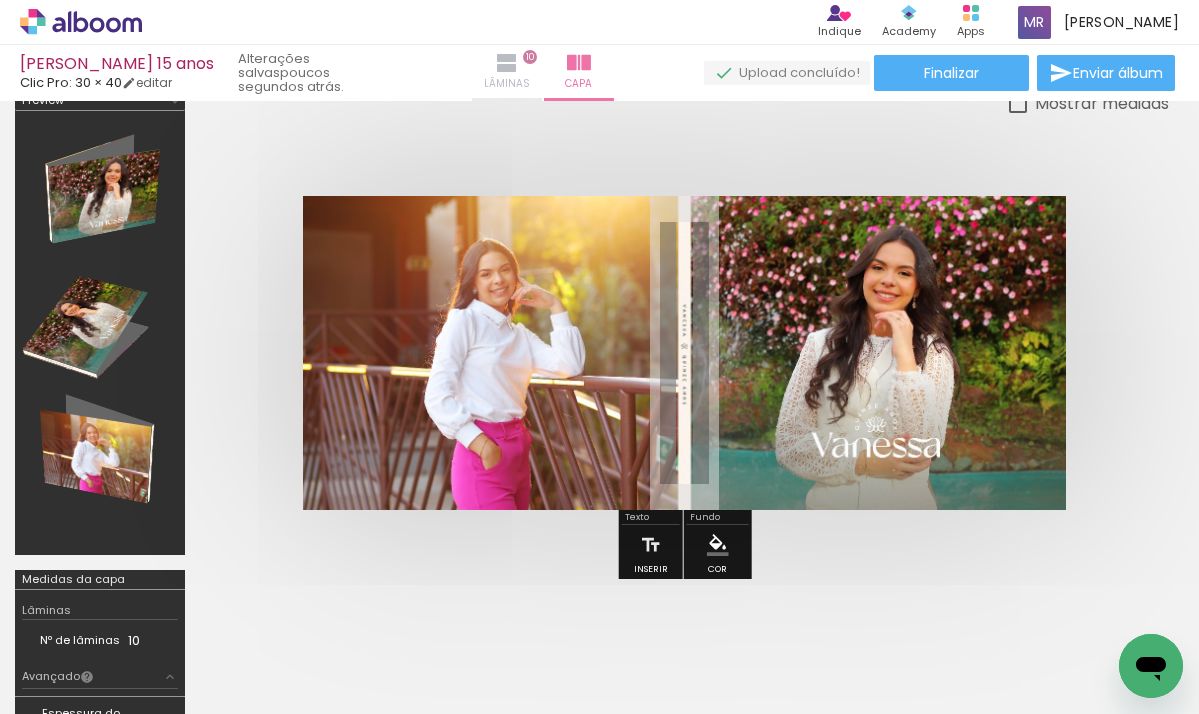 click on "Lâminas" at bounding box center [507, 84] 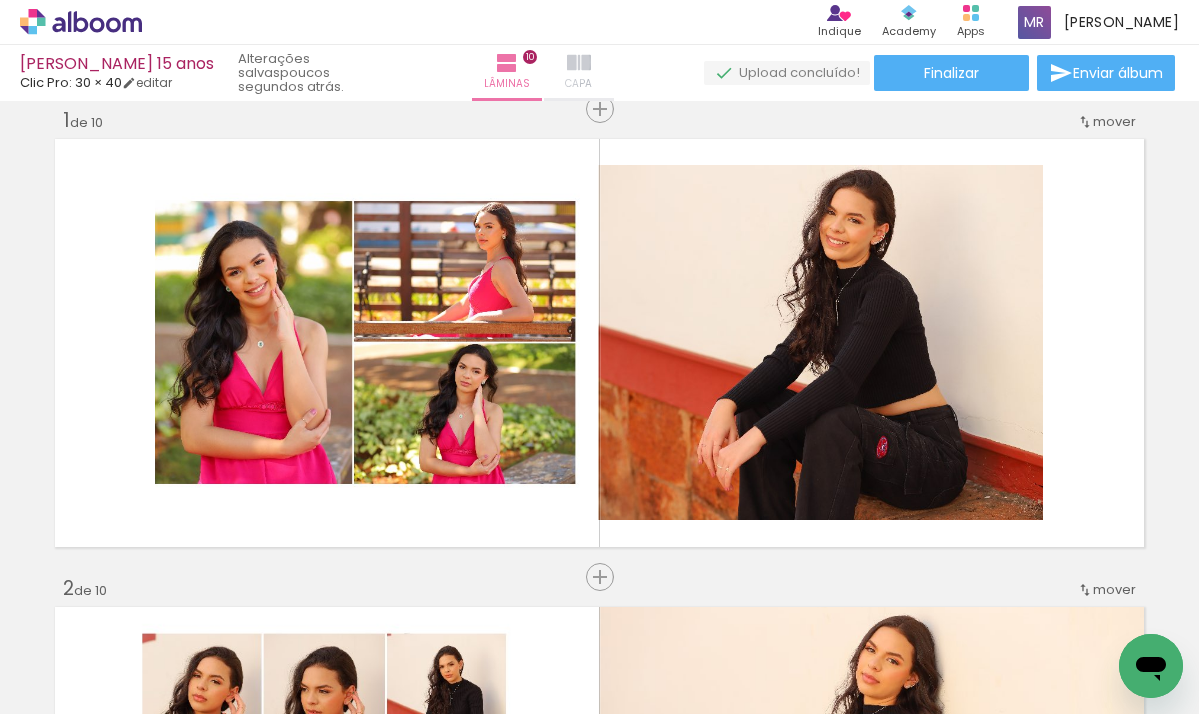 click on "Capa" at bounding box center [579, 73] 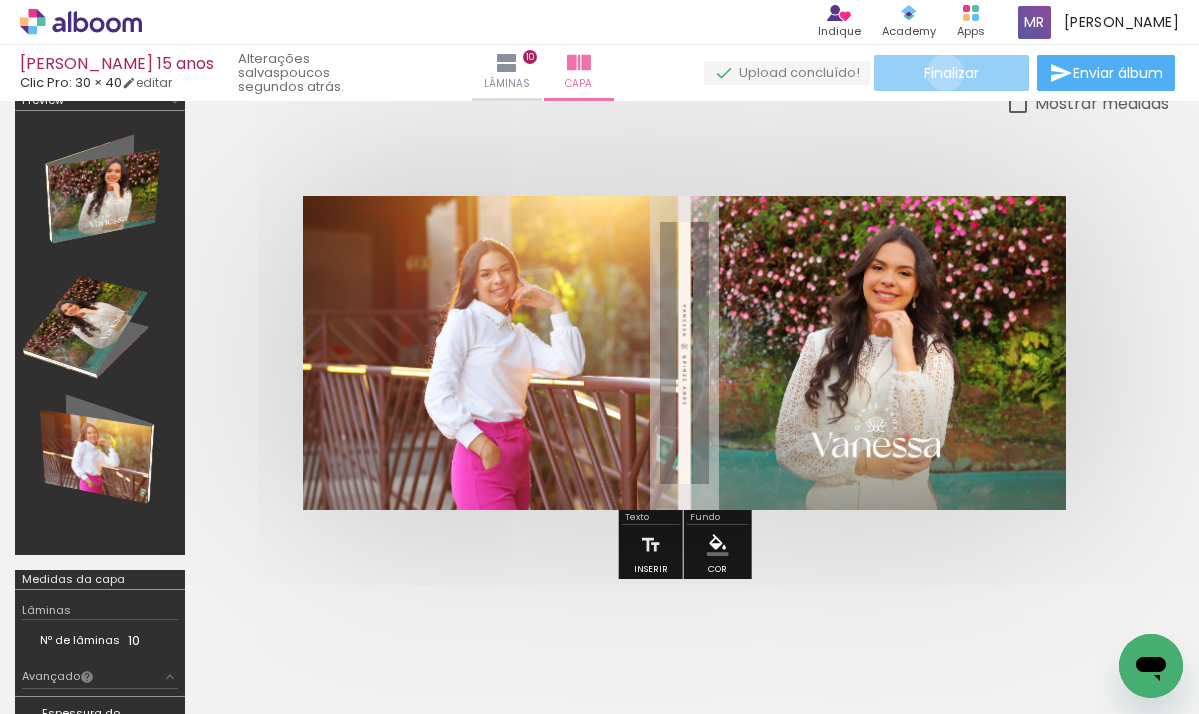 click on "Finalizar" 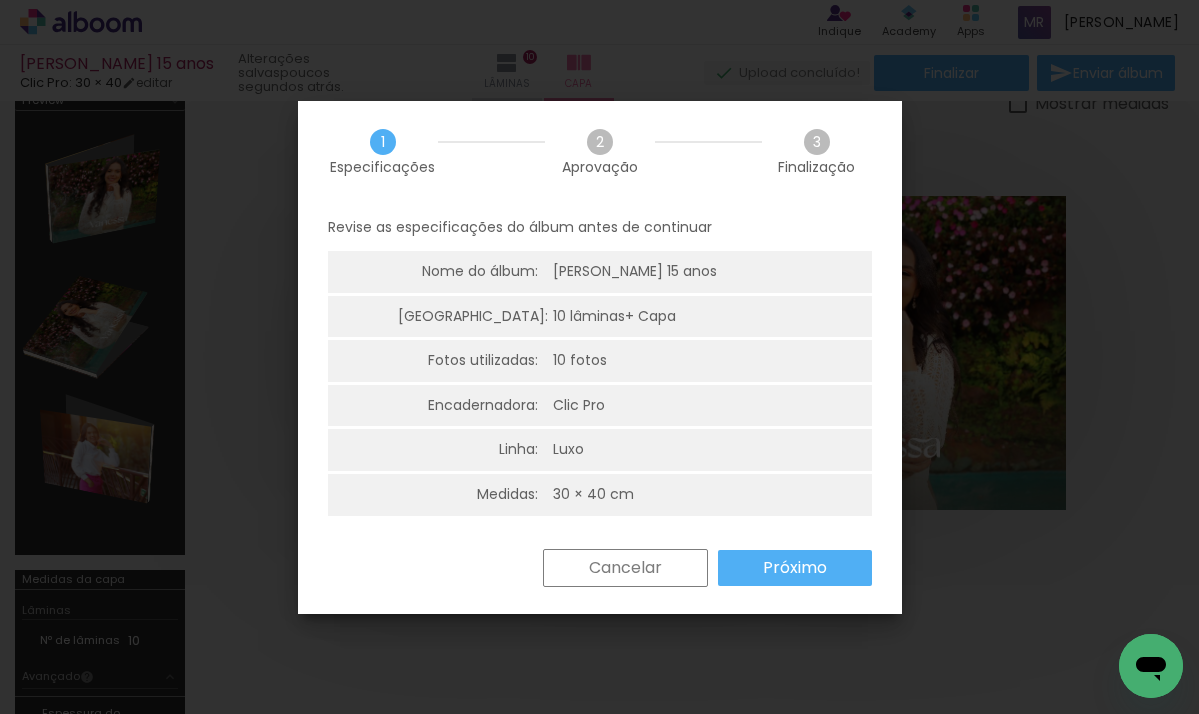 scroll, scrollTop: 1, scrollLeft: 0, axis: vertical 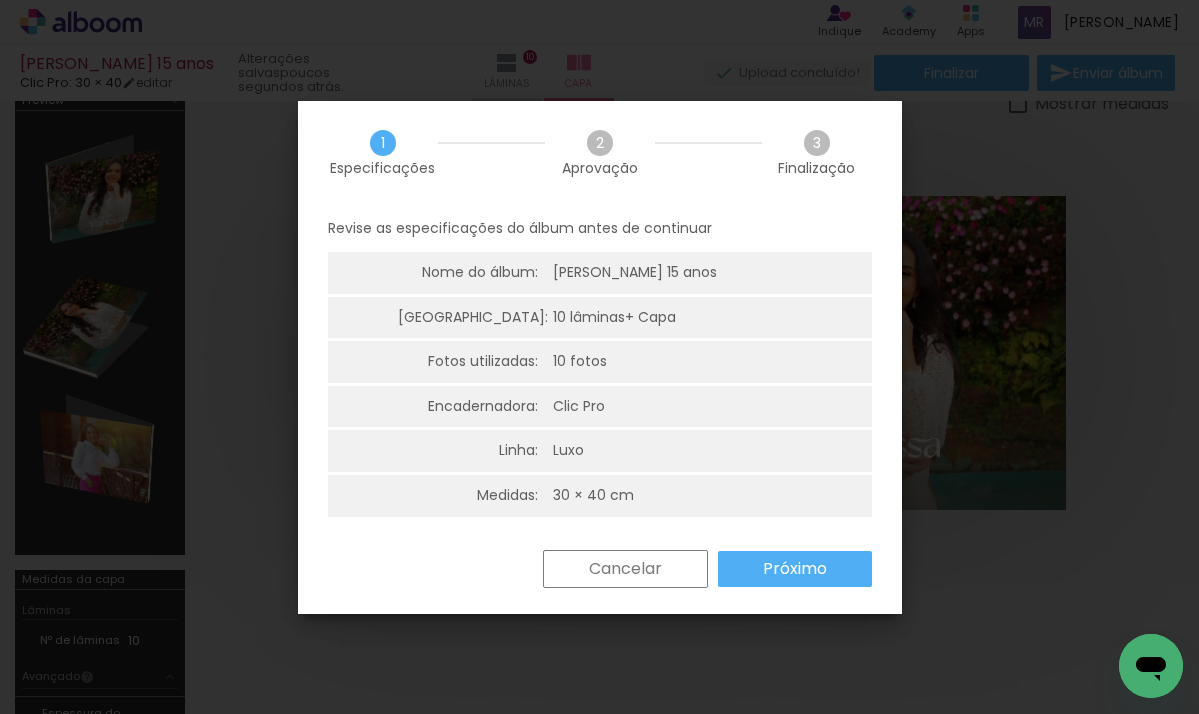 click on "Próximo" at bounding box center [795, 569] 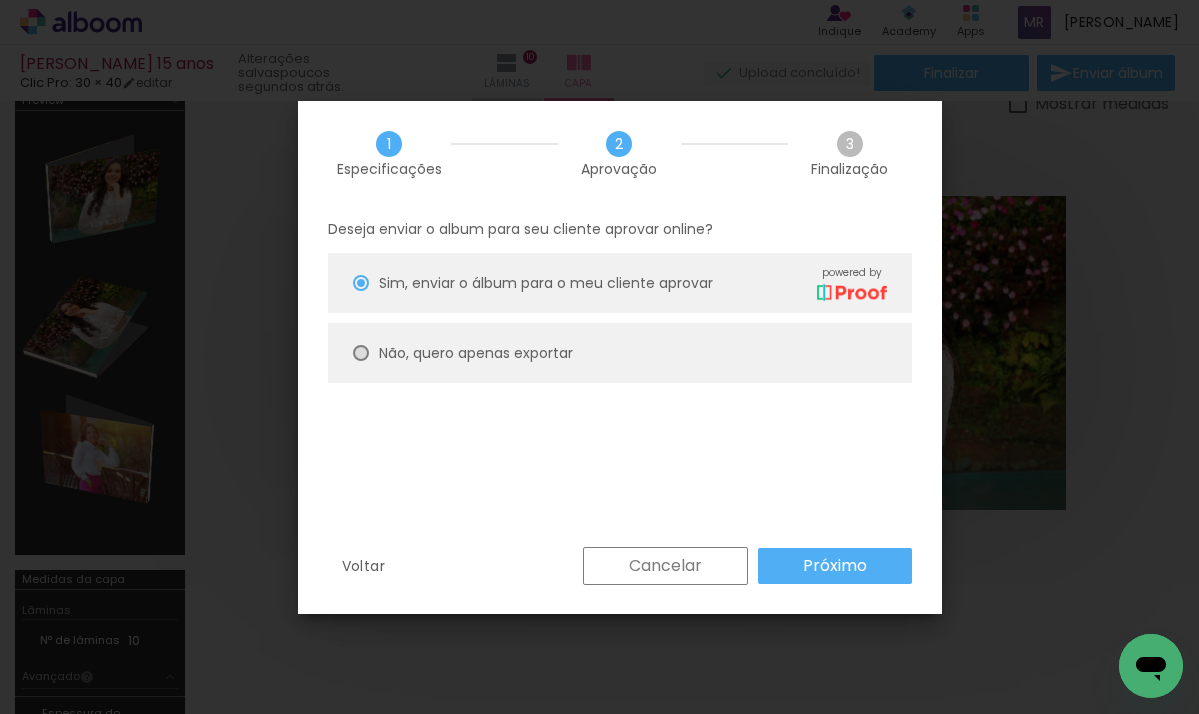 click at bounding box center [361, 283] 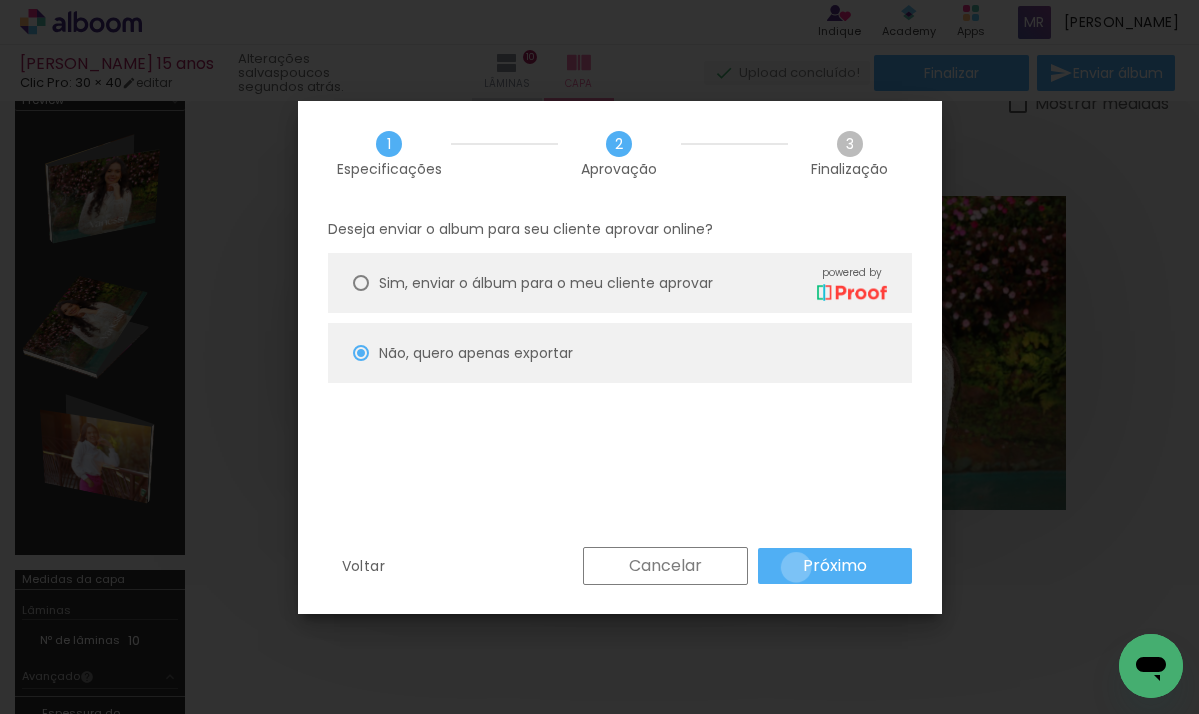 click on "Próximo" at bounding box center (835, 566) 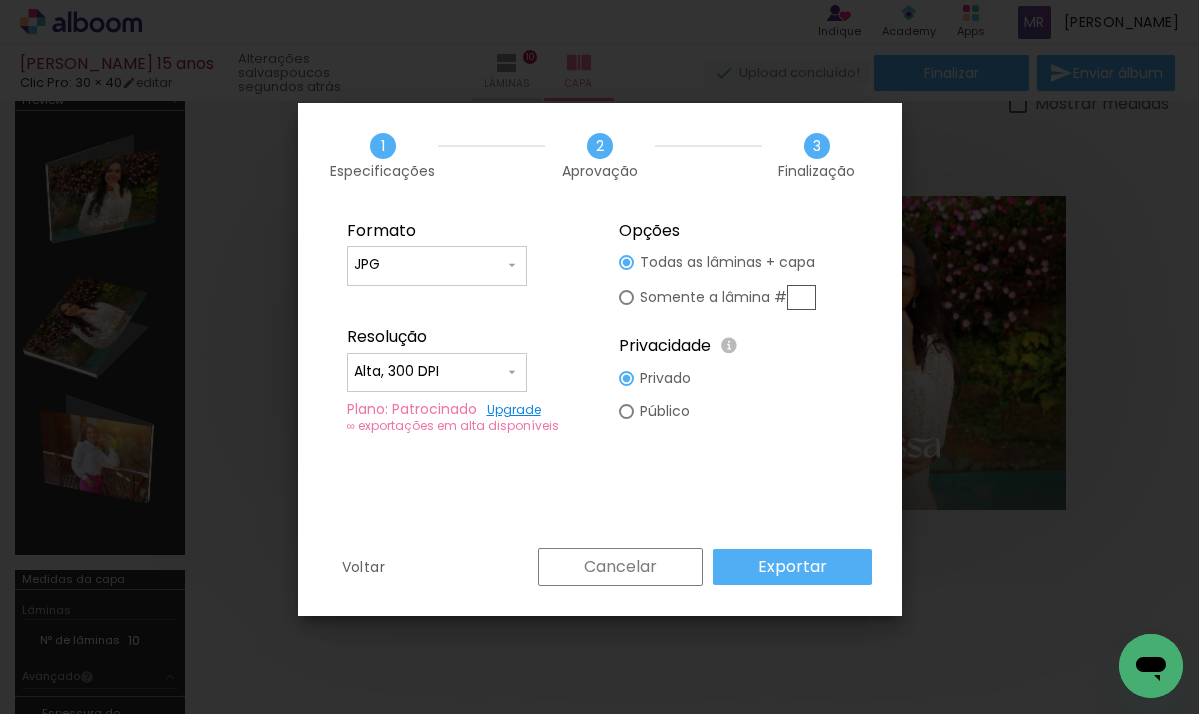 click on "JPG" at bounding box center [429, 265] 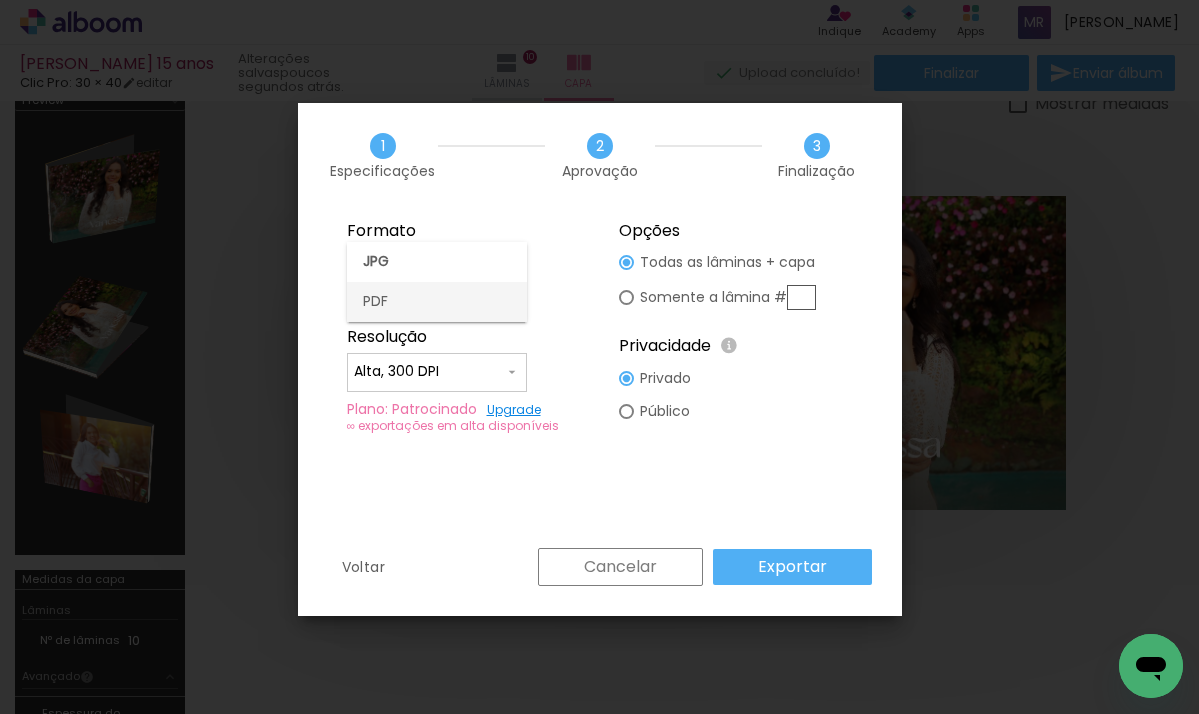 click on "PDF" at bounding box center [437, 302] 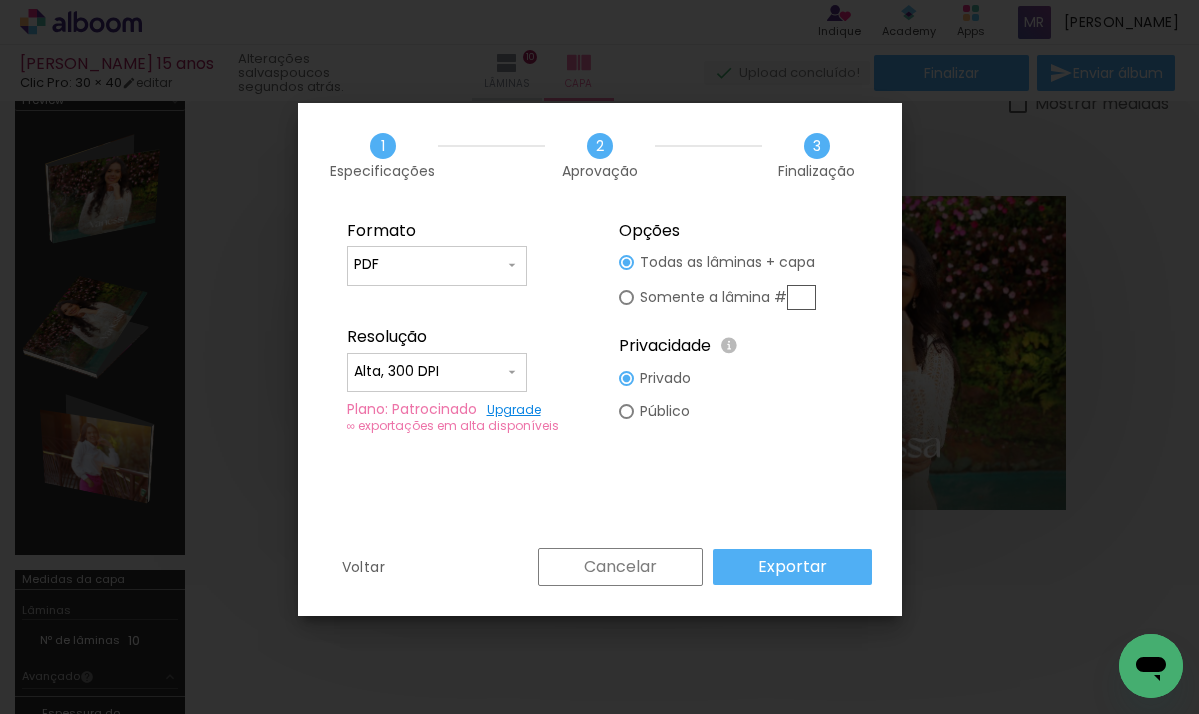 click on "Alta, 300 DPI" at bounding box center [429, 372] 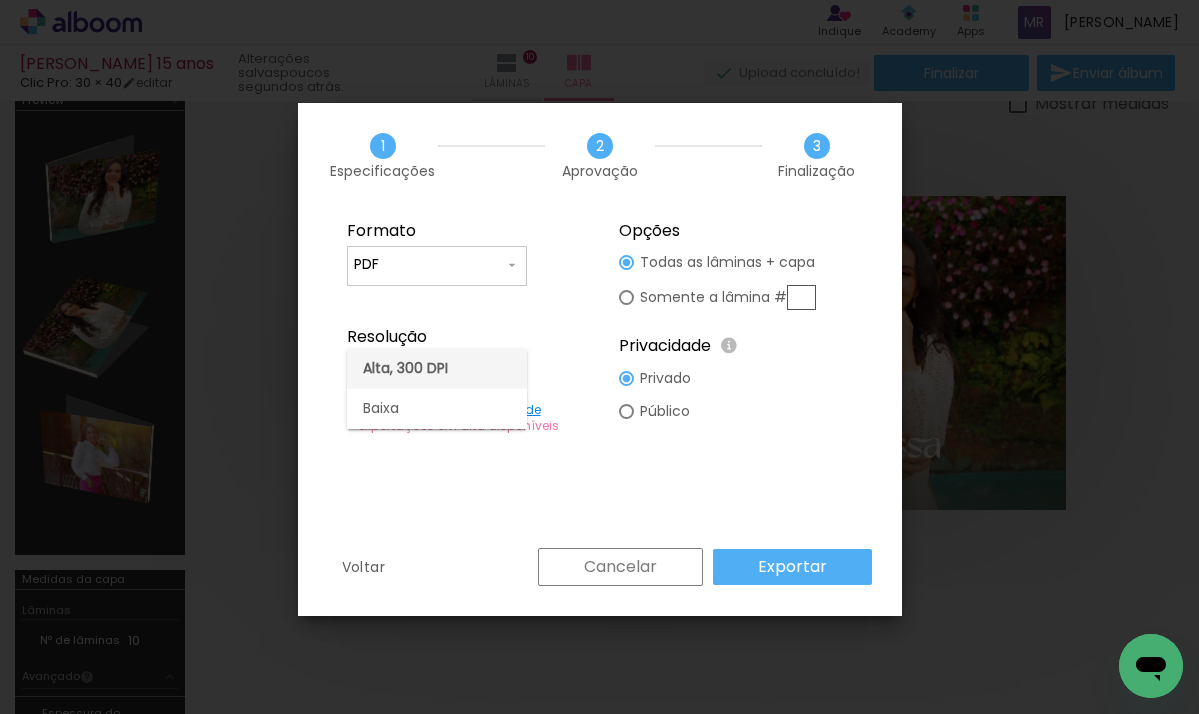 click on "Alta, 300 DPI" at bounding box center (0, 0) 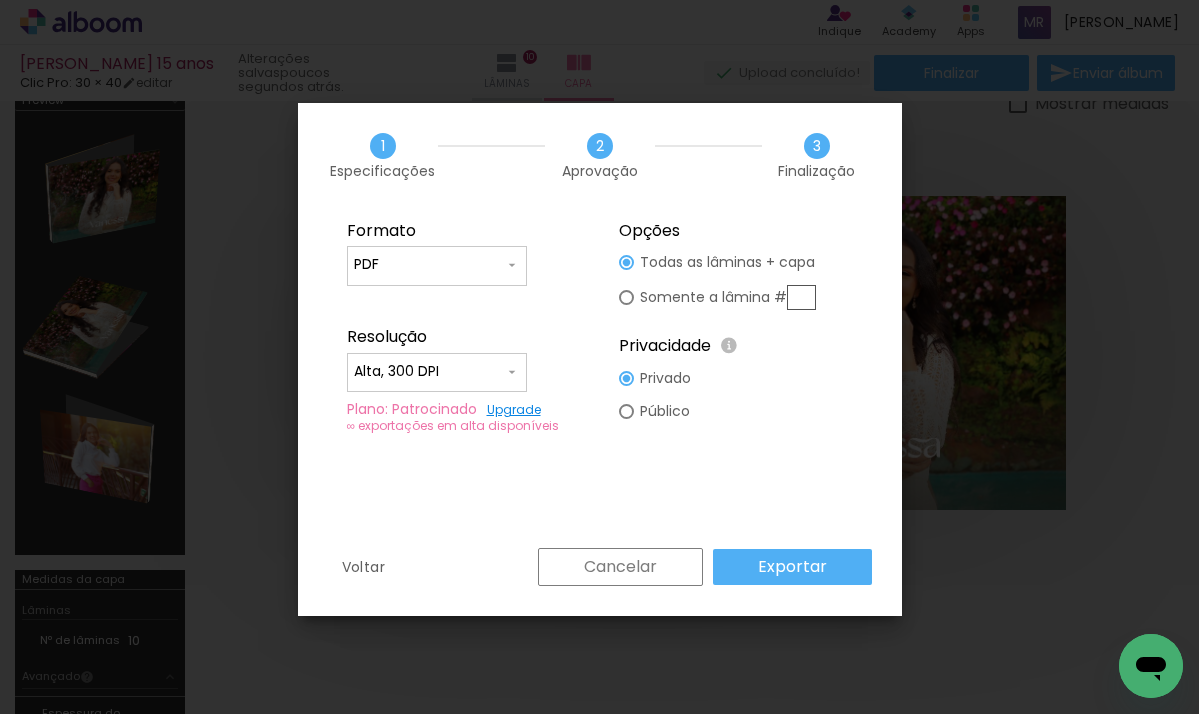 click on "Exportar" at bounding box center [0, 0] 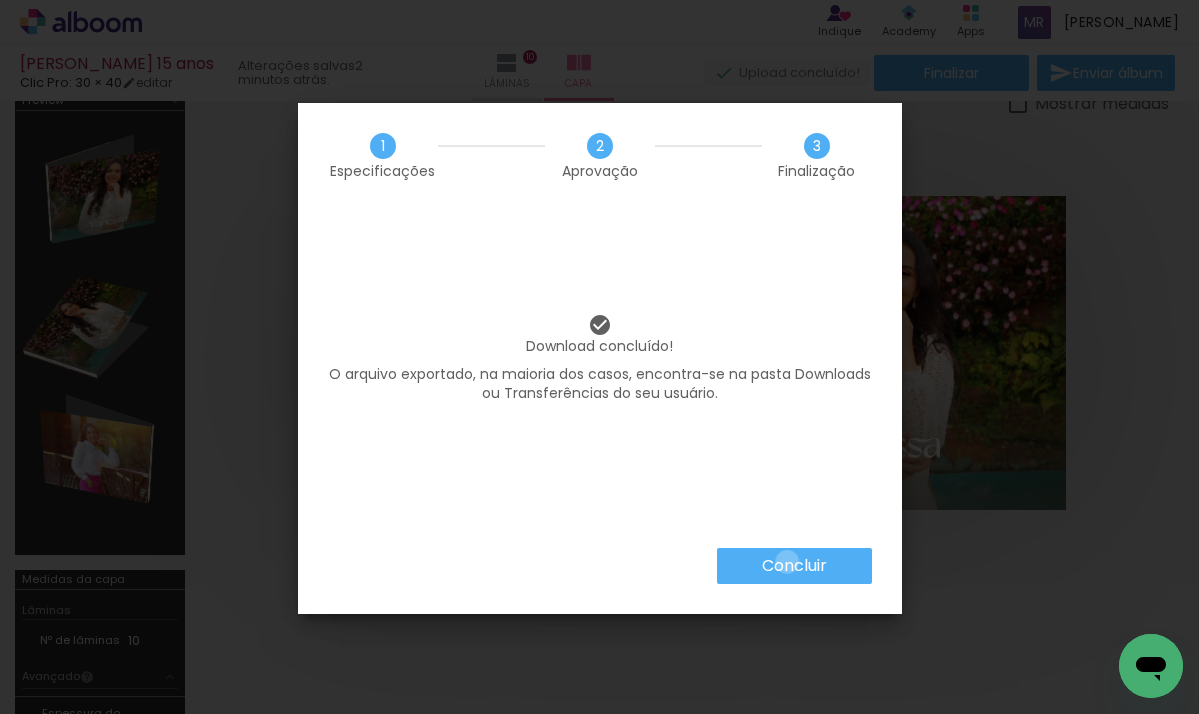click on "Concluir" at bounding box center [0, 0] 